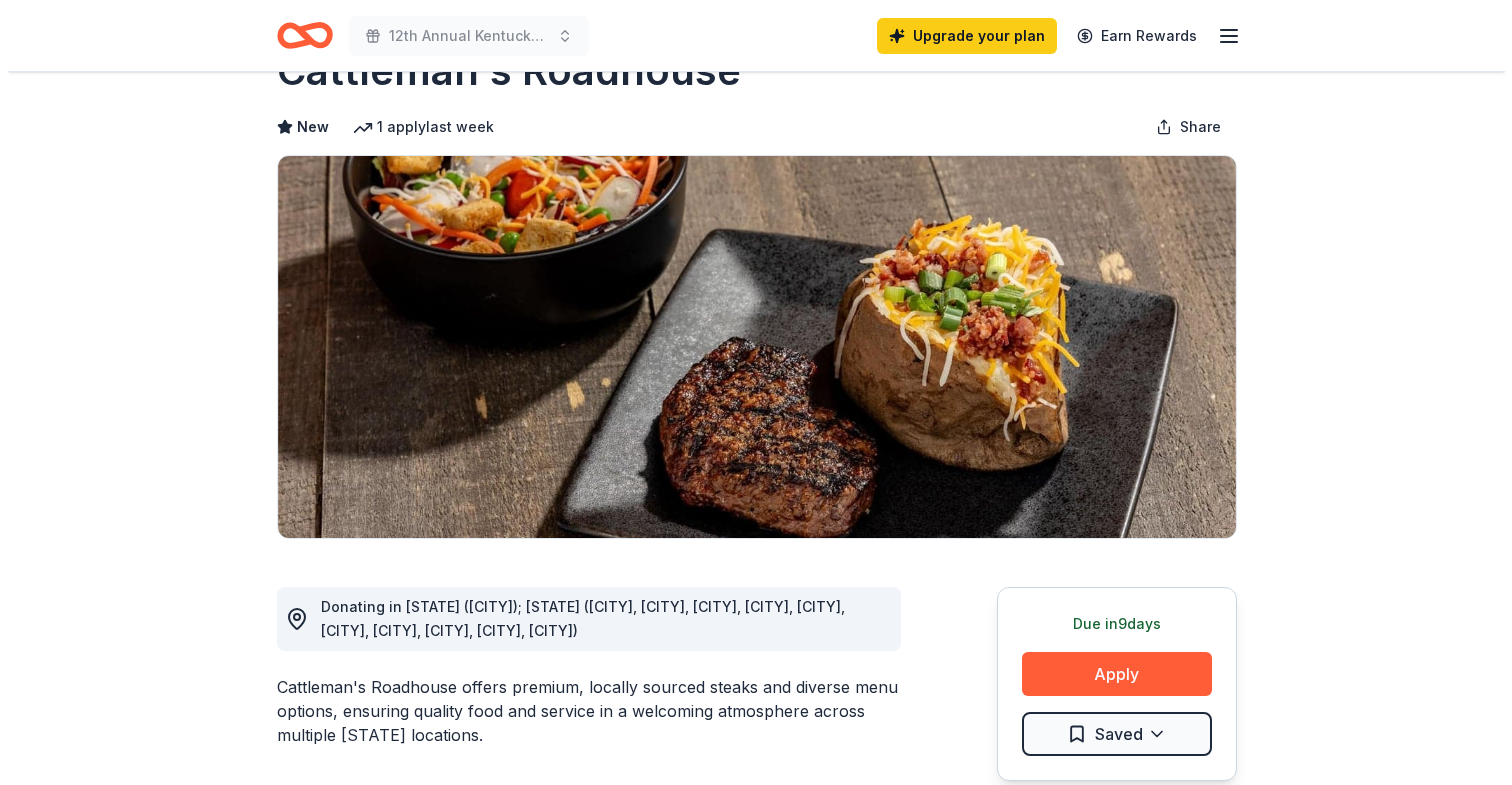 scroll, scrollTop: 236, scrollLeft: 0, axis: vertical 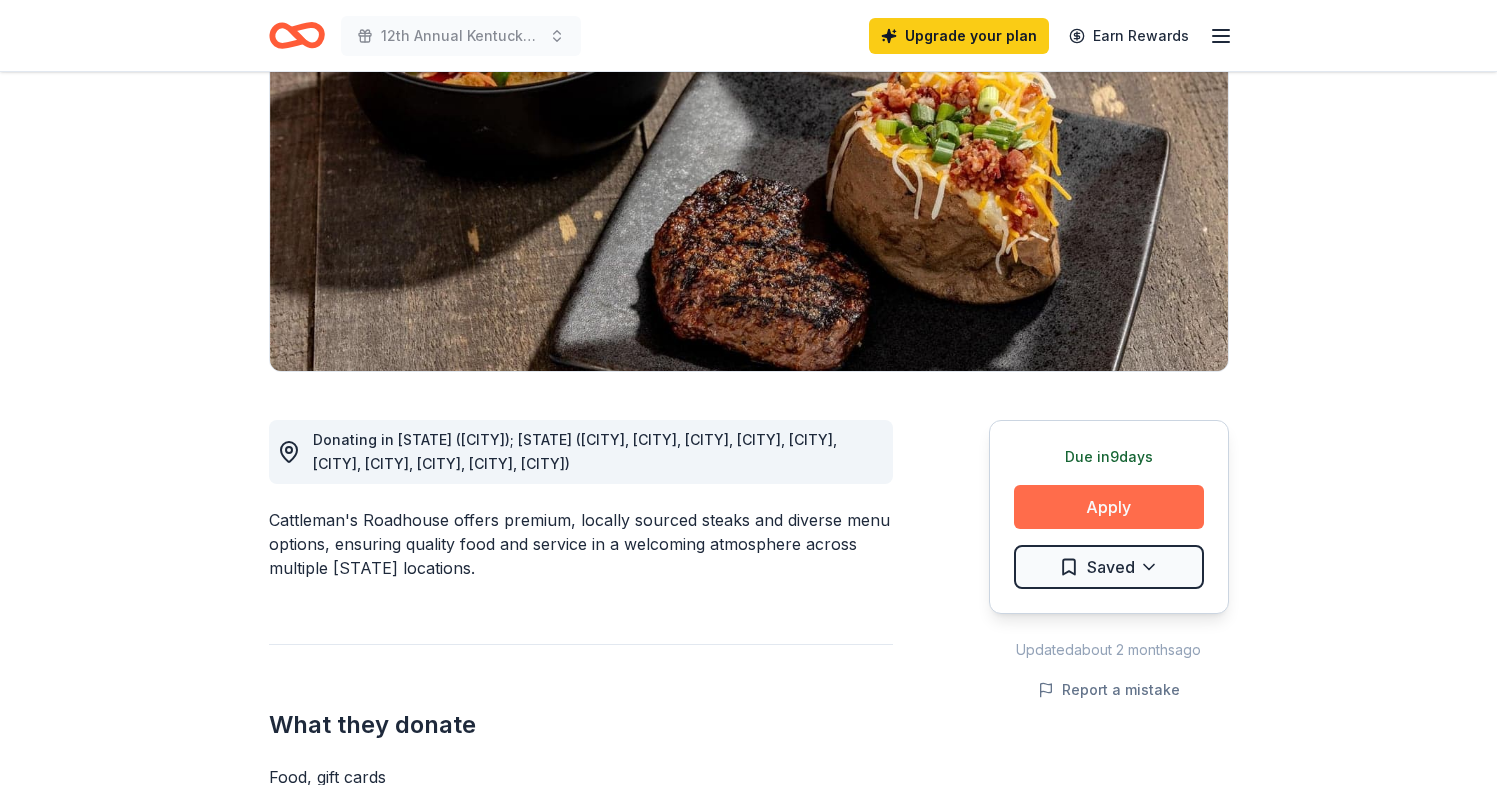 click on "Apply" at bounding box center (1109, 507) 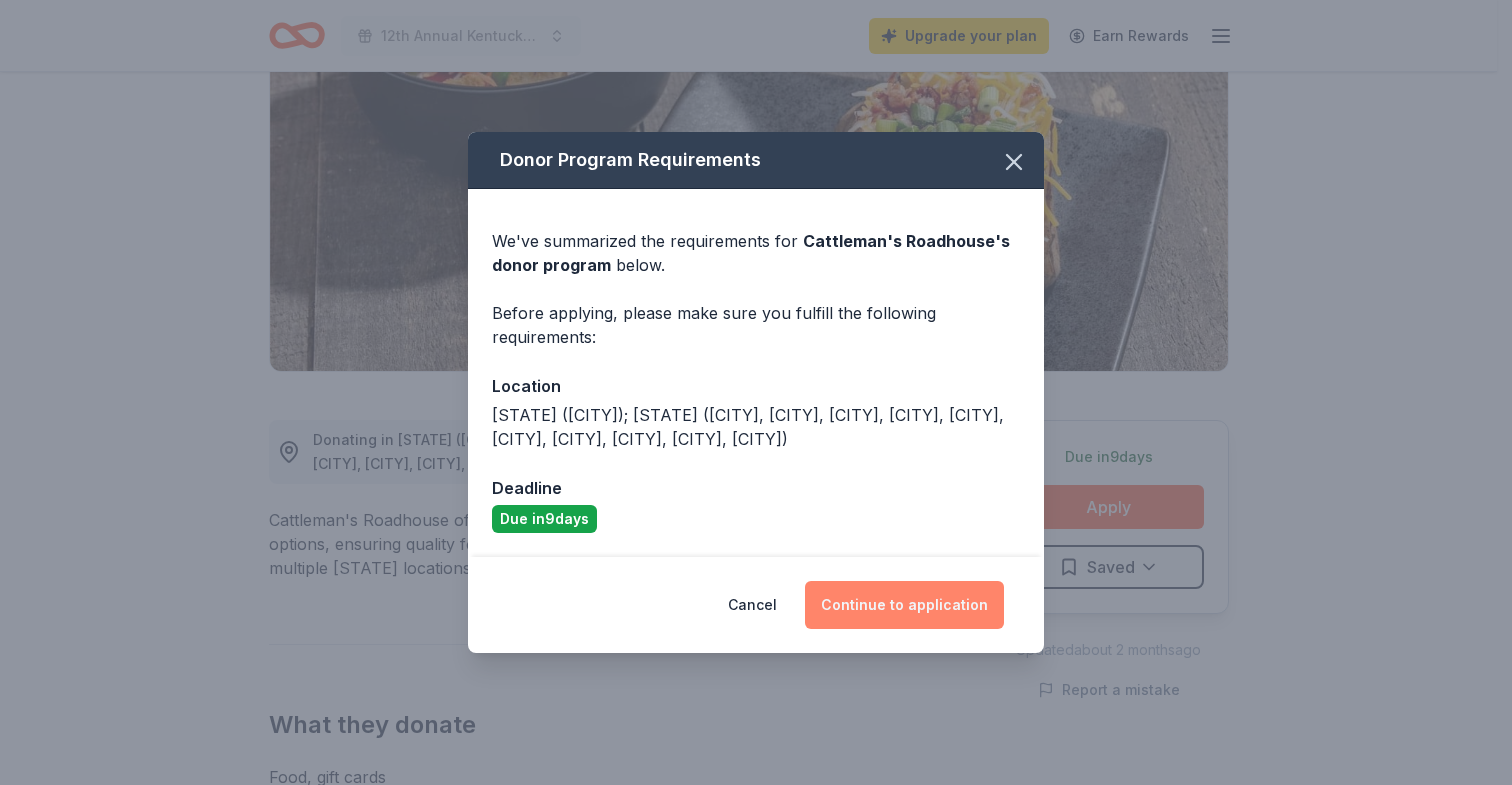 click on "Continue to application" at bounding box center (904, 605) 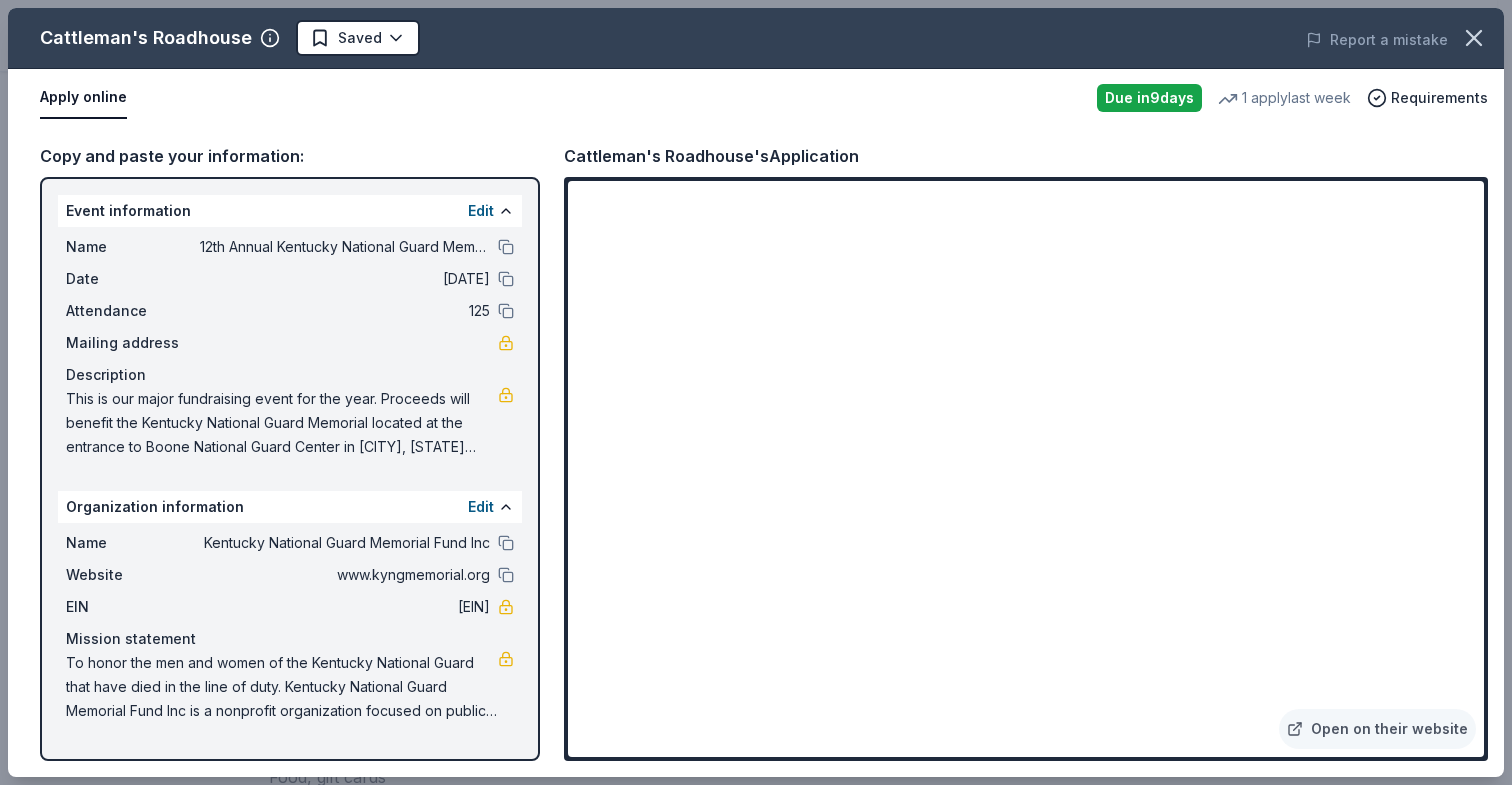click on "Apply online" at bounding box center (83, 98) 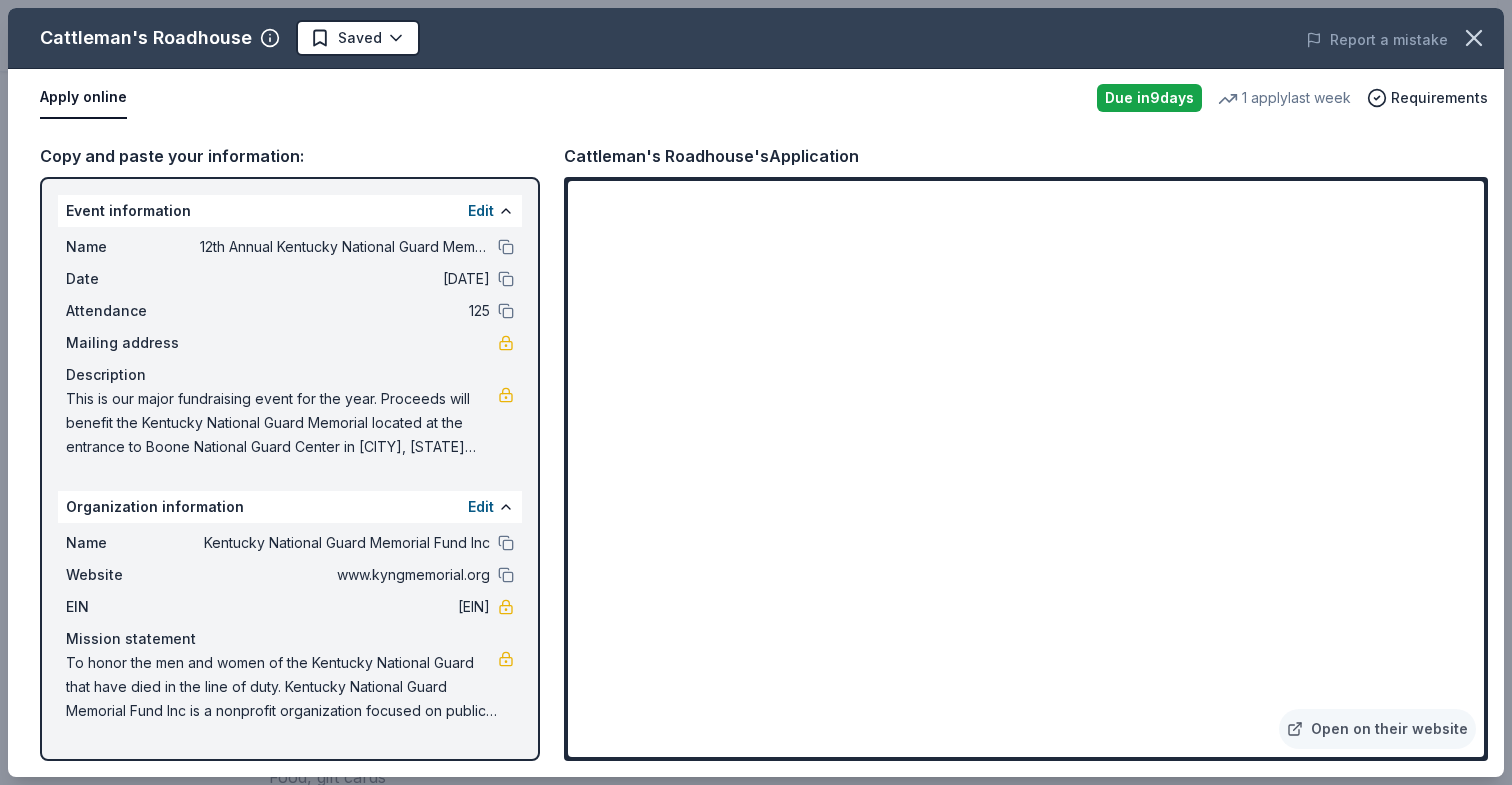 click on "Apply online" at bounding box center (83, 98) 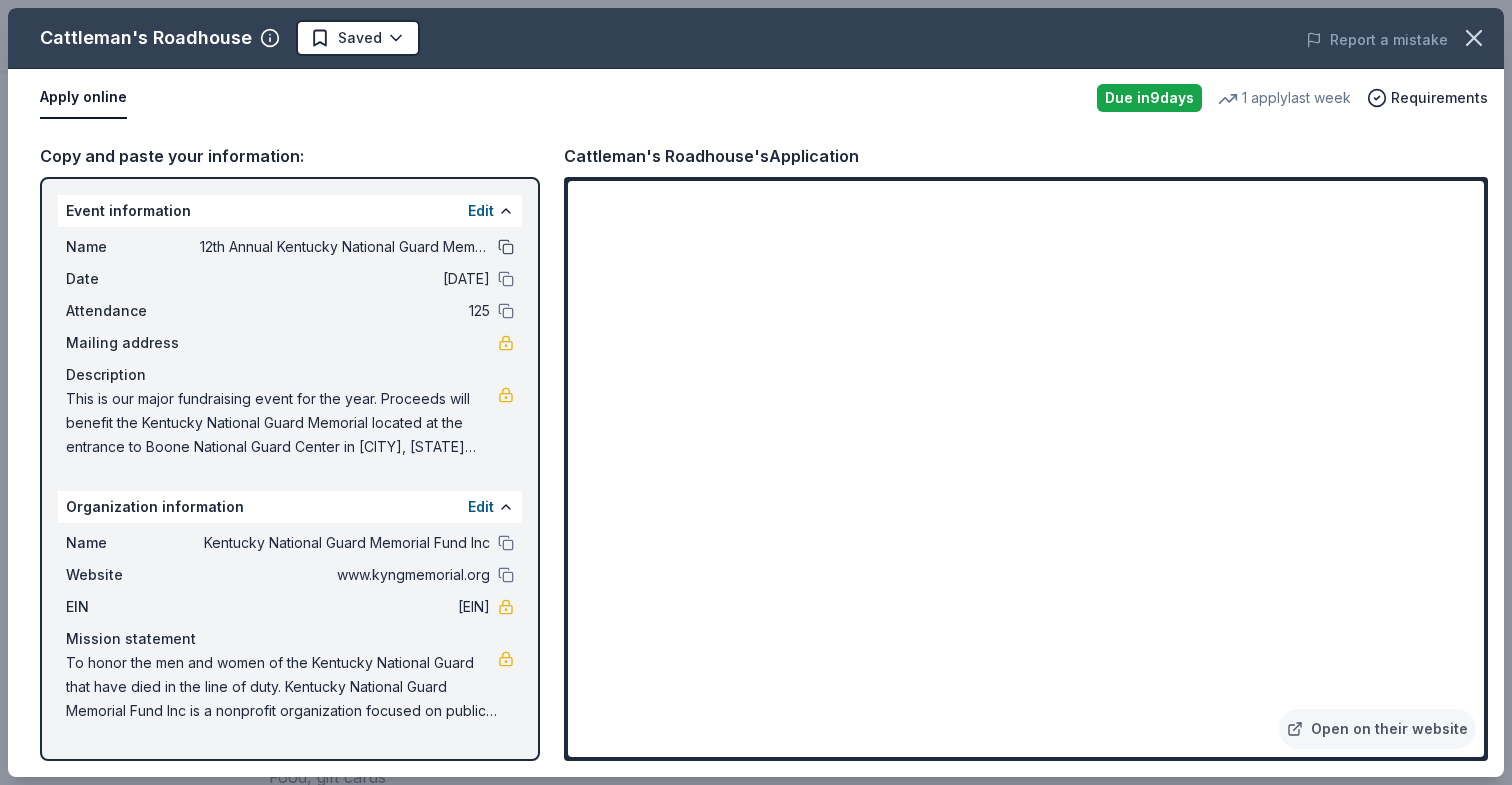 click at bounding box center [506, 247] 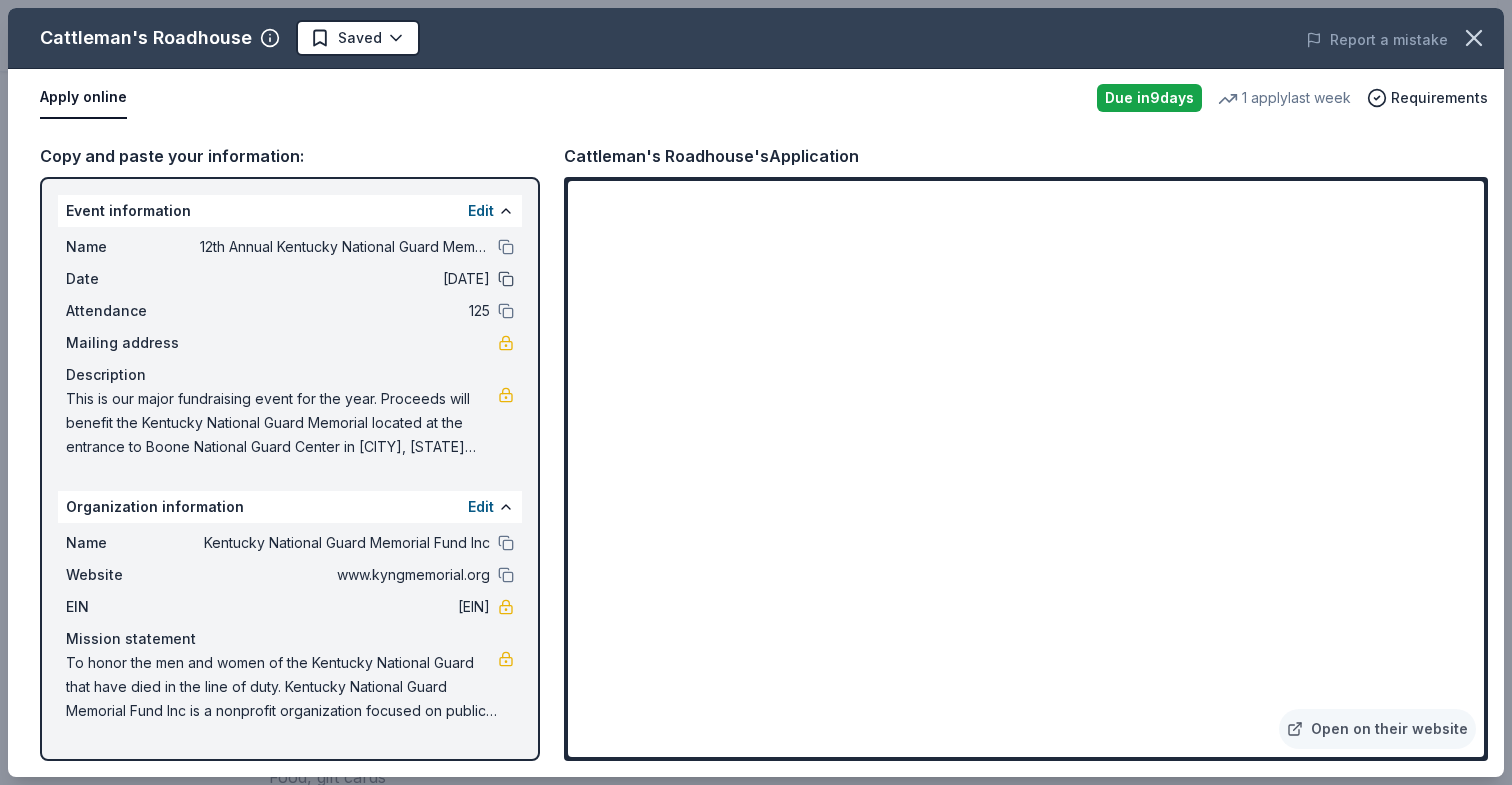 click at bounding box center [506, 279] 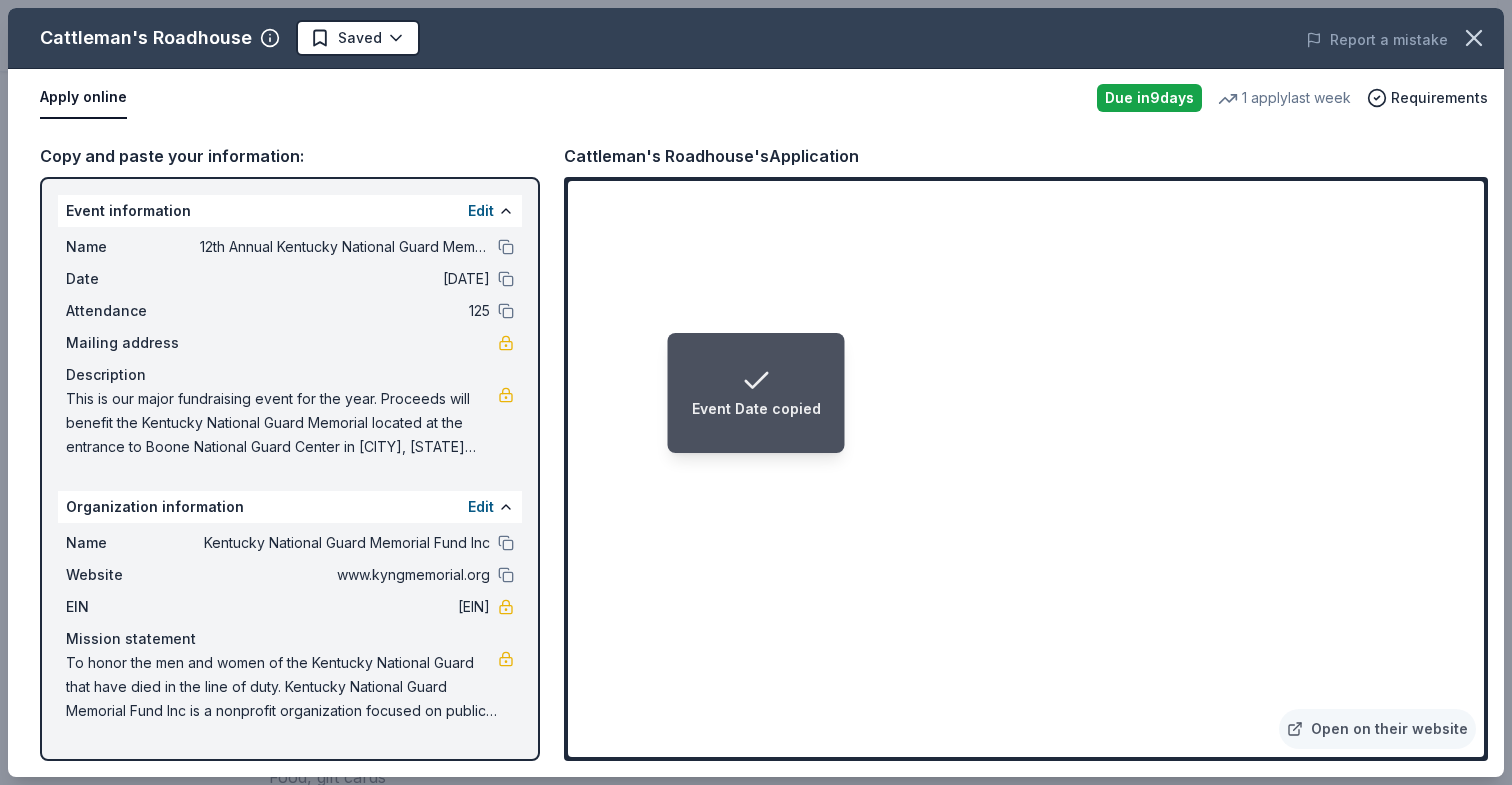 click on "Event Date copied" at bounding box center (756, 393) 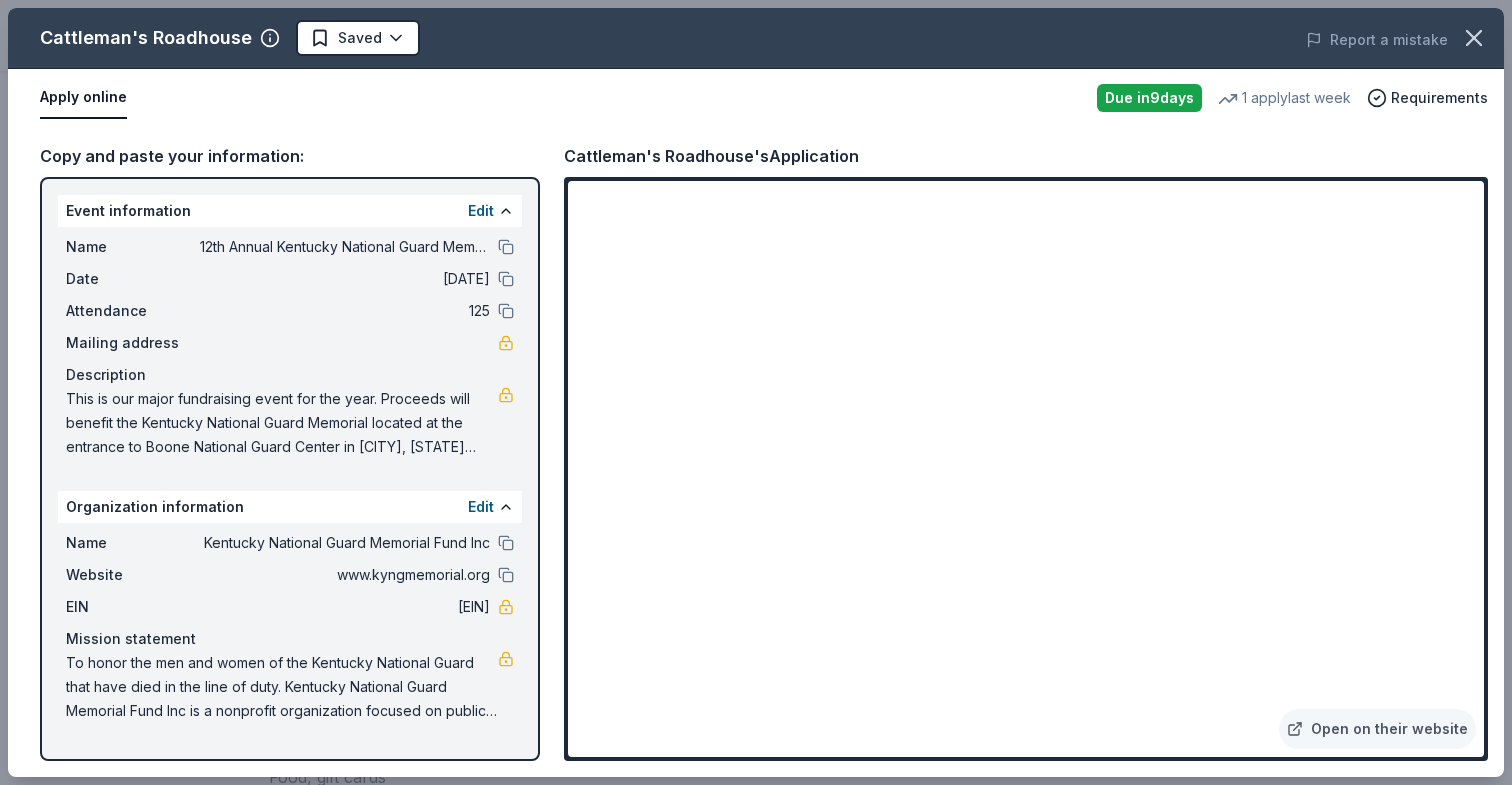 drag, startPoint x: 67, startPoint y: 396, endPoint x: 347, endPoint y: 418, distance: 280.86295 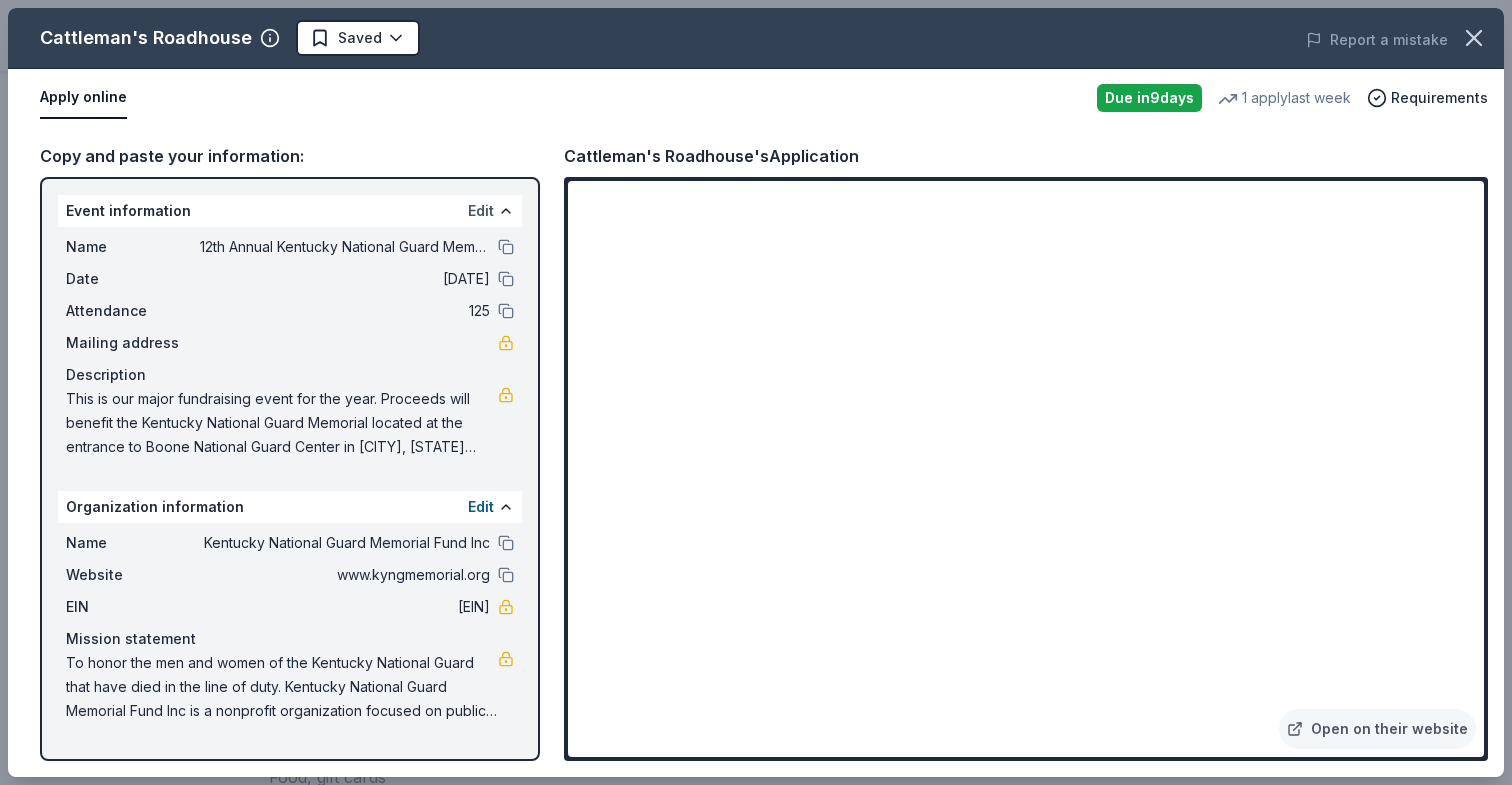click on "Edit" at bounding box center (481, 211) 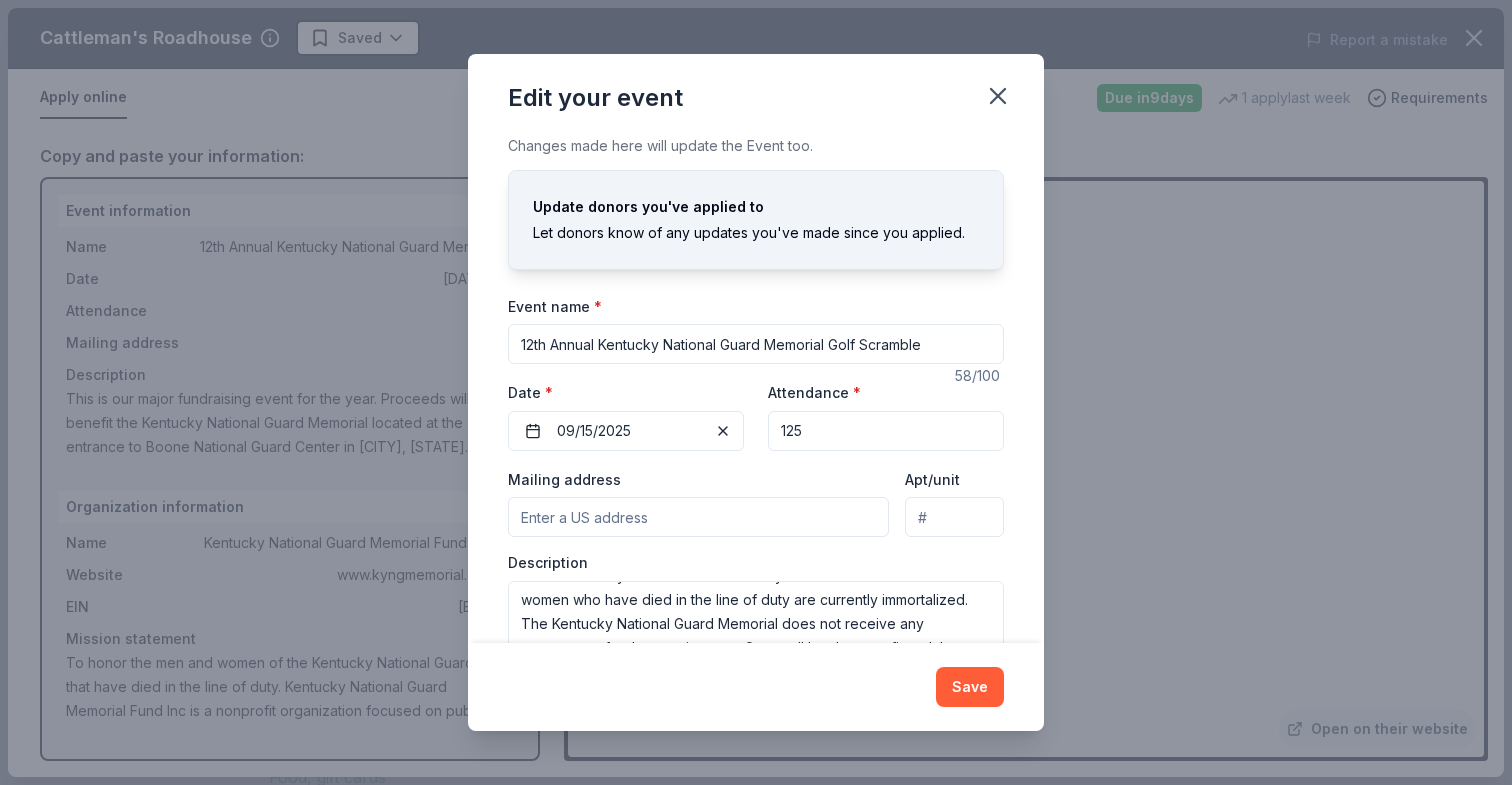 scroll, scrollTop: 216, scrollLeft: 0, axis: vertical 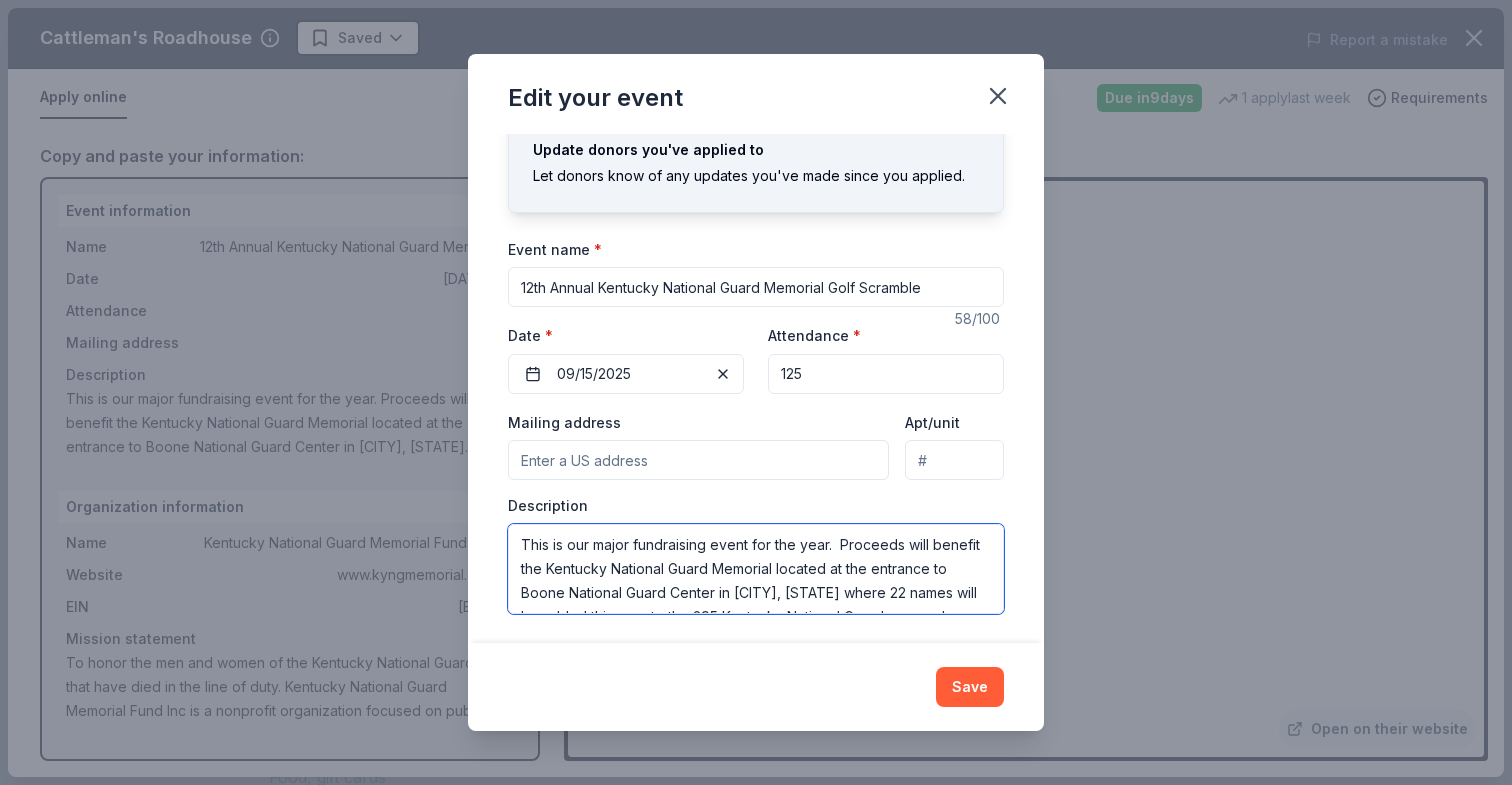 drag, startPoint x: 822, startPoint y: 596, endPoint x: 469, endPoint y: 498, distance: 366.35092 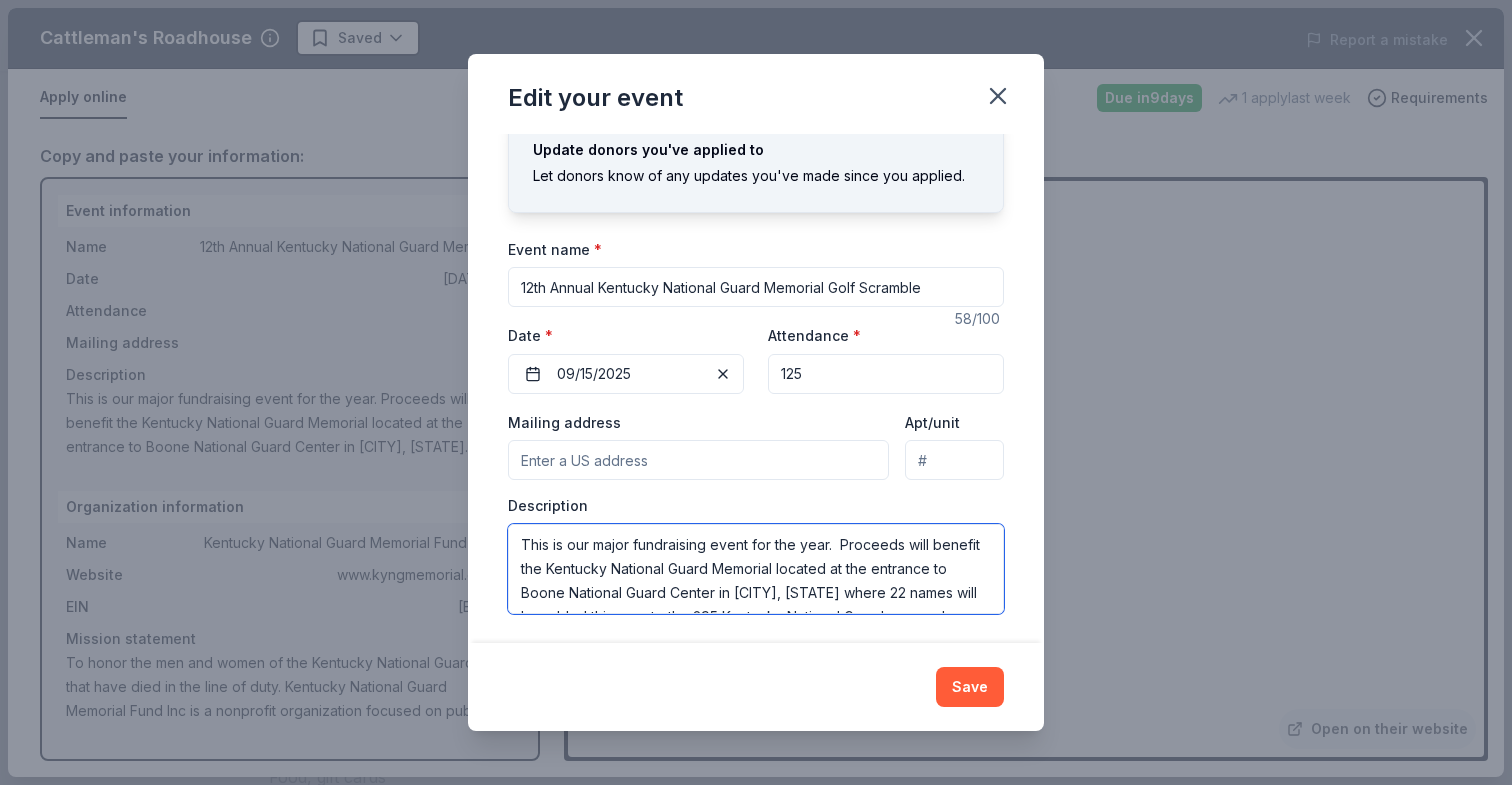click on "Changes made here will update the Event too. Update donors you've applied to Let donors know of any updates you've made since you applied. Event name * 12th Annual Kentucky National Guard Memorial Golf Scramble 58 /100 Event website https://kyngmemorial.org/events Attendance * 125 Date * 09/15/2025 Mailing address Apt/unit Description" at bounding box center [756, 389] 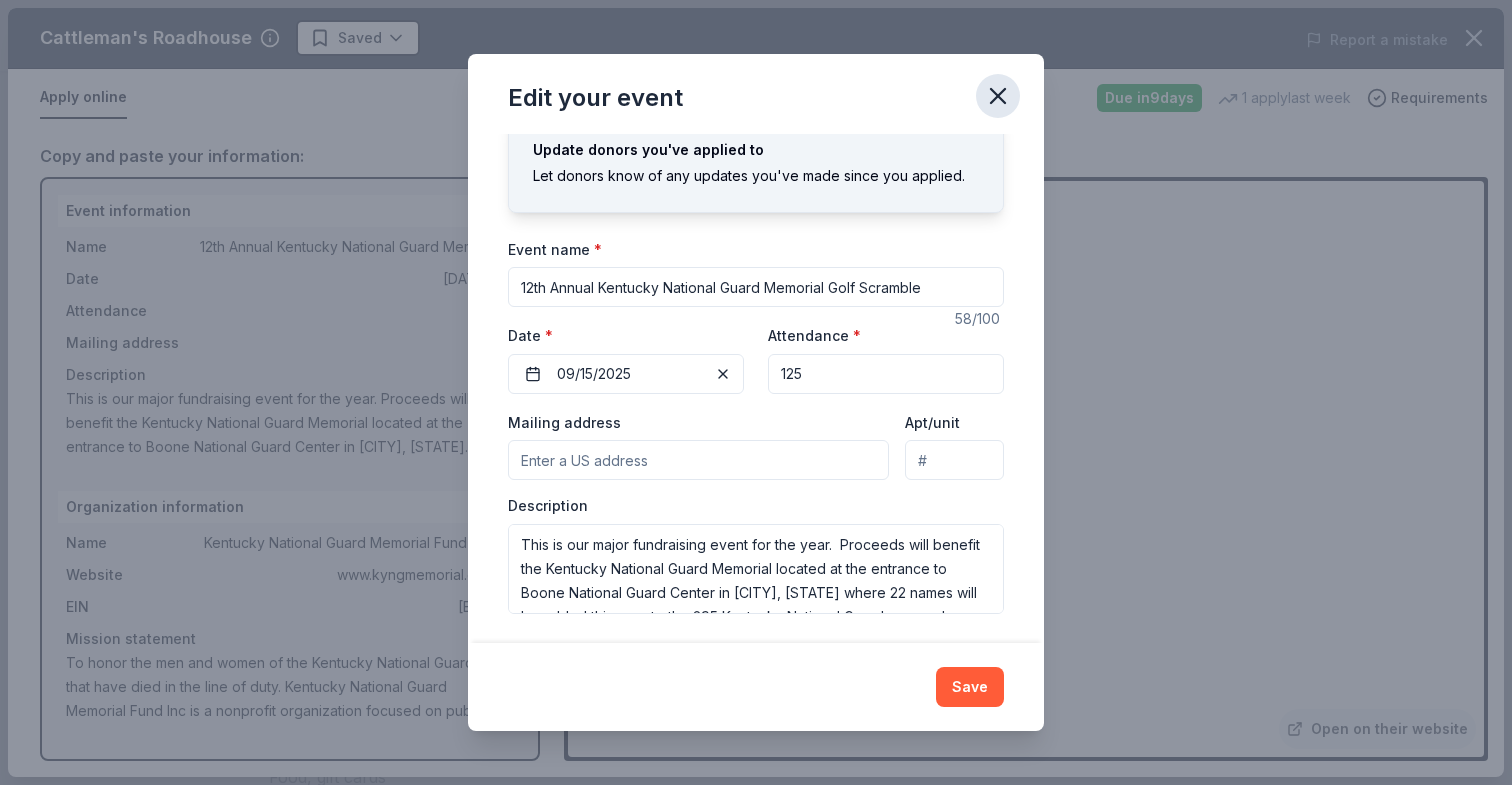 click 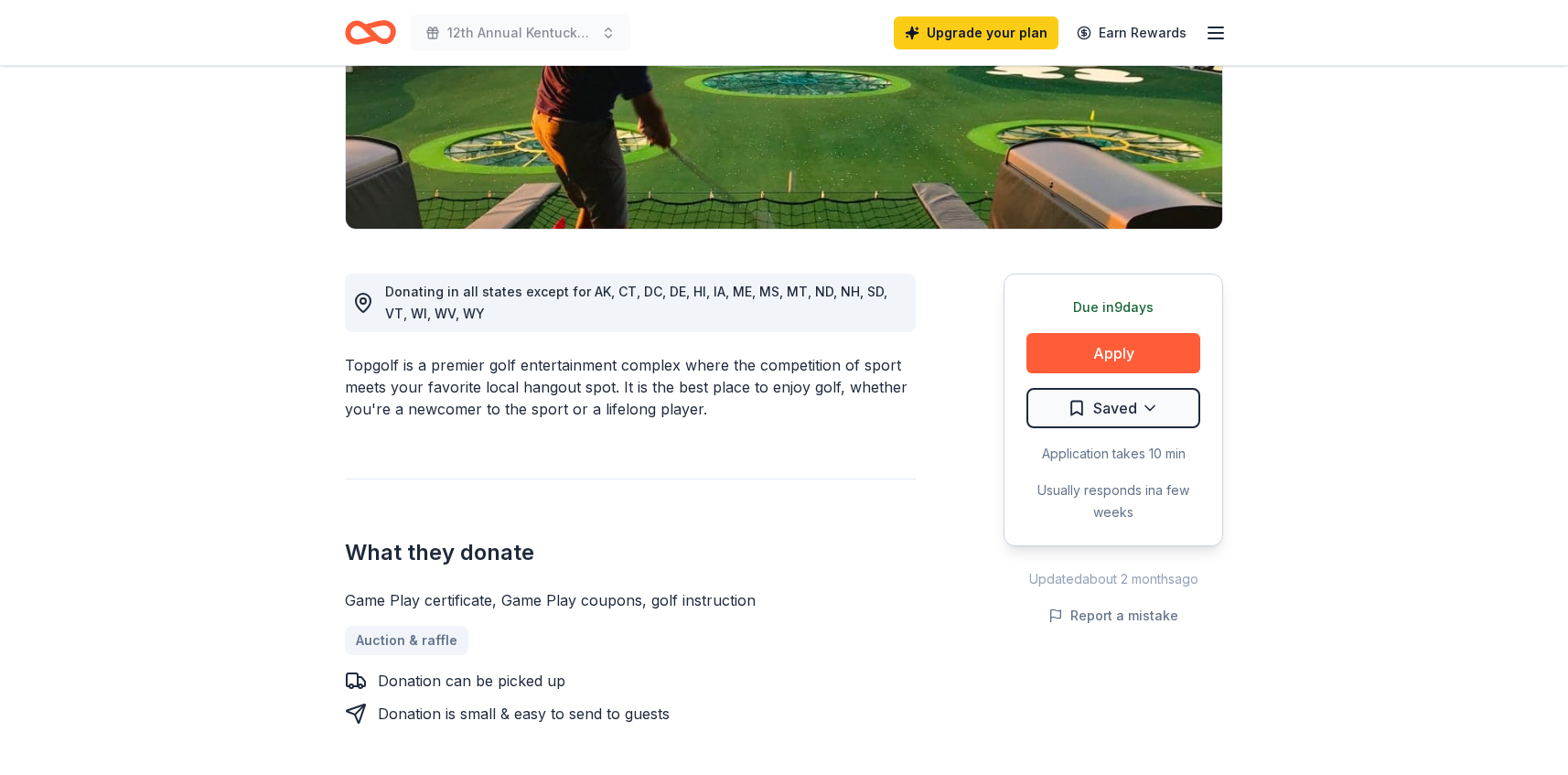 scroll, scrollTop: 384, scrollLeft: 0, axis: vertical 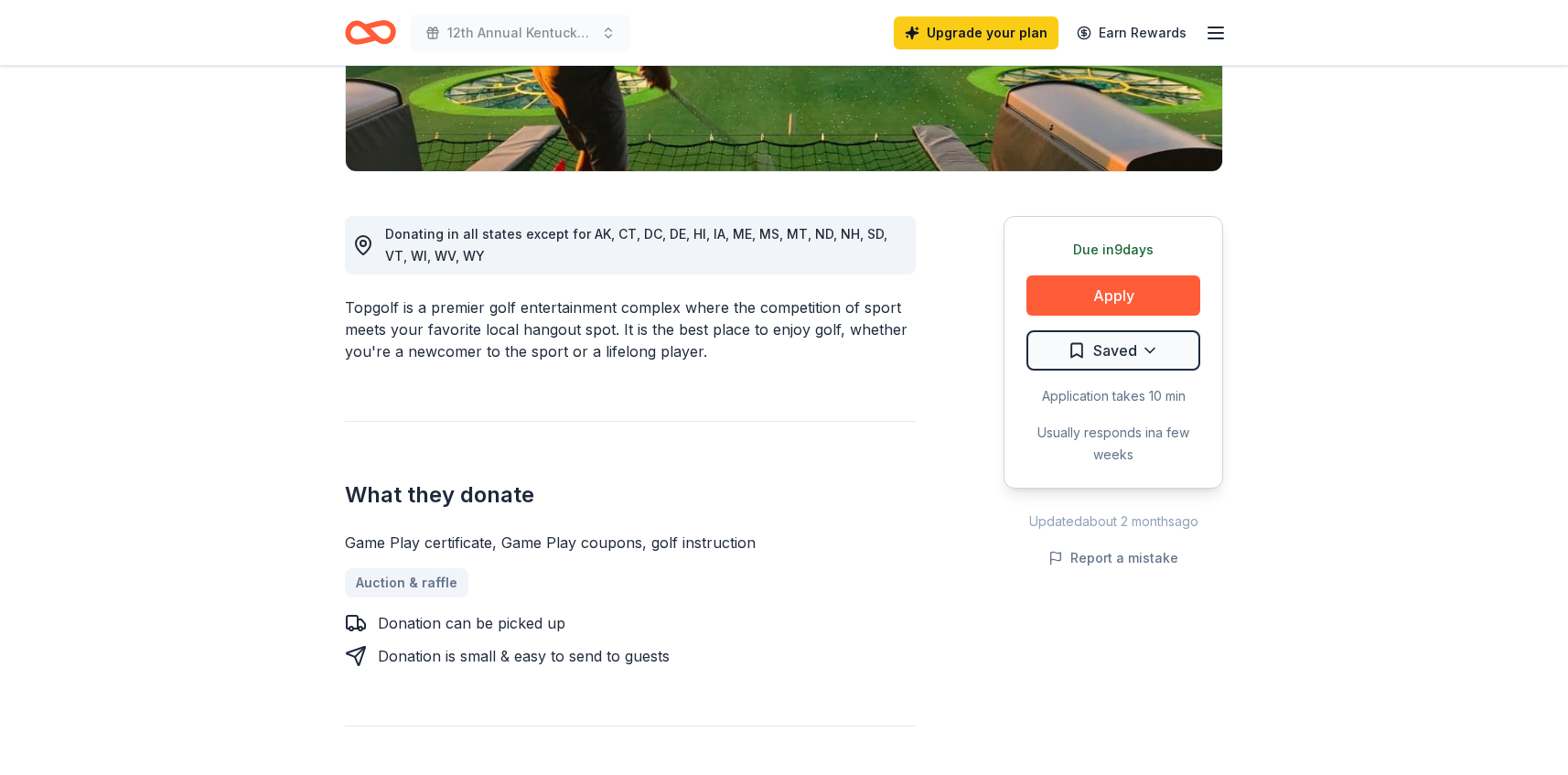 drag, startPoint x: 750, startPoint y: 545, endPoint x: 383, endPoint y: 551, distance: 367.049 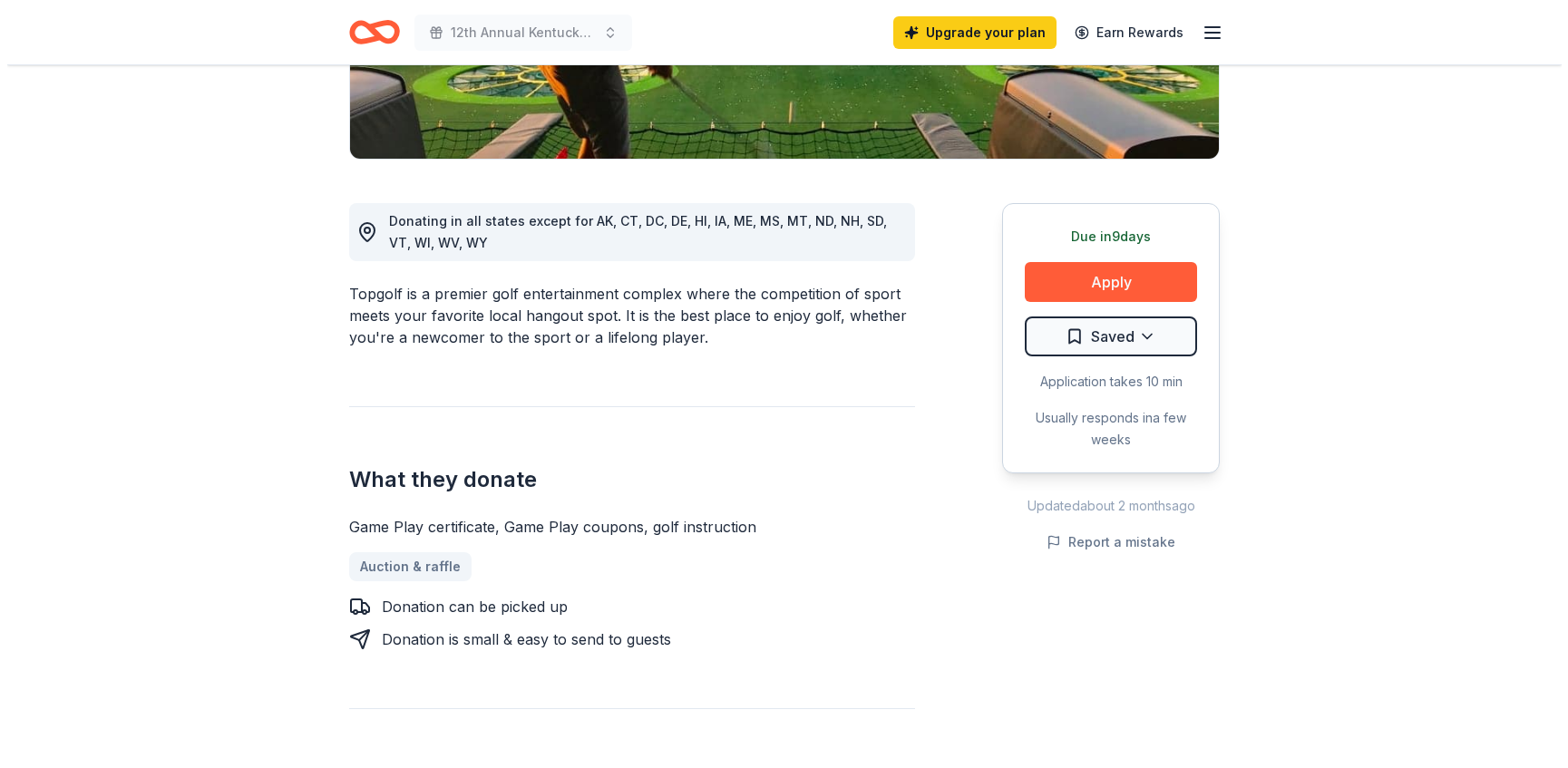 scroll, scrollTop: 395, scrollLeft: 0, axis: vertical 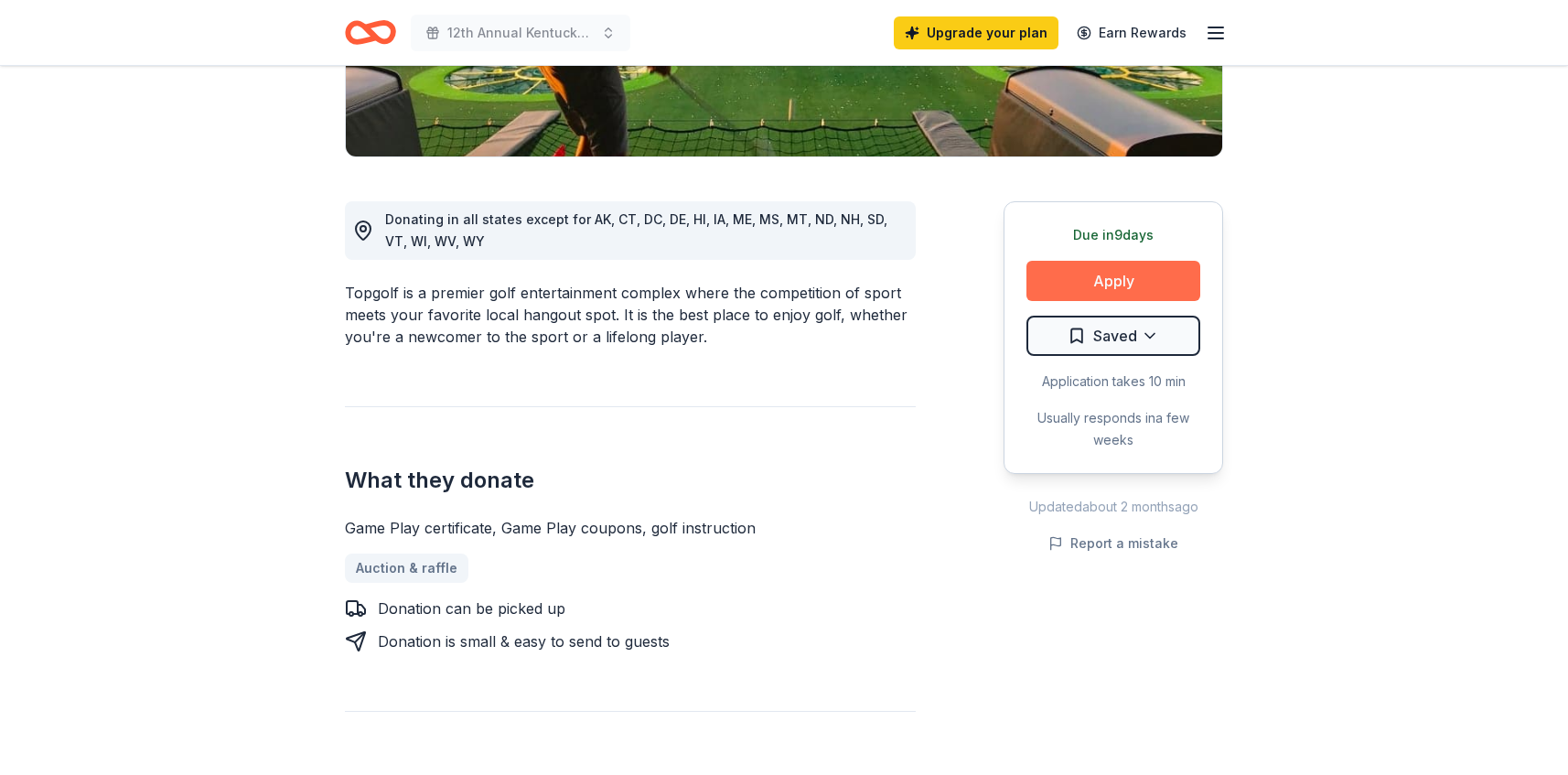 click on "Apply" at bounding box center [1113, 281] 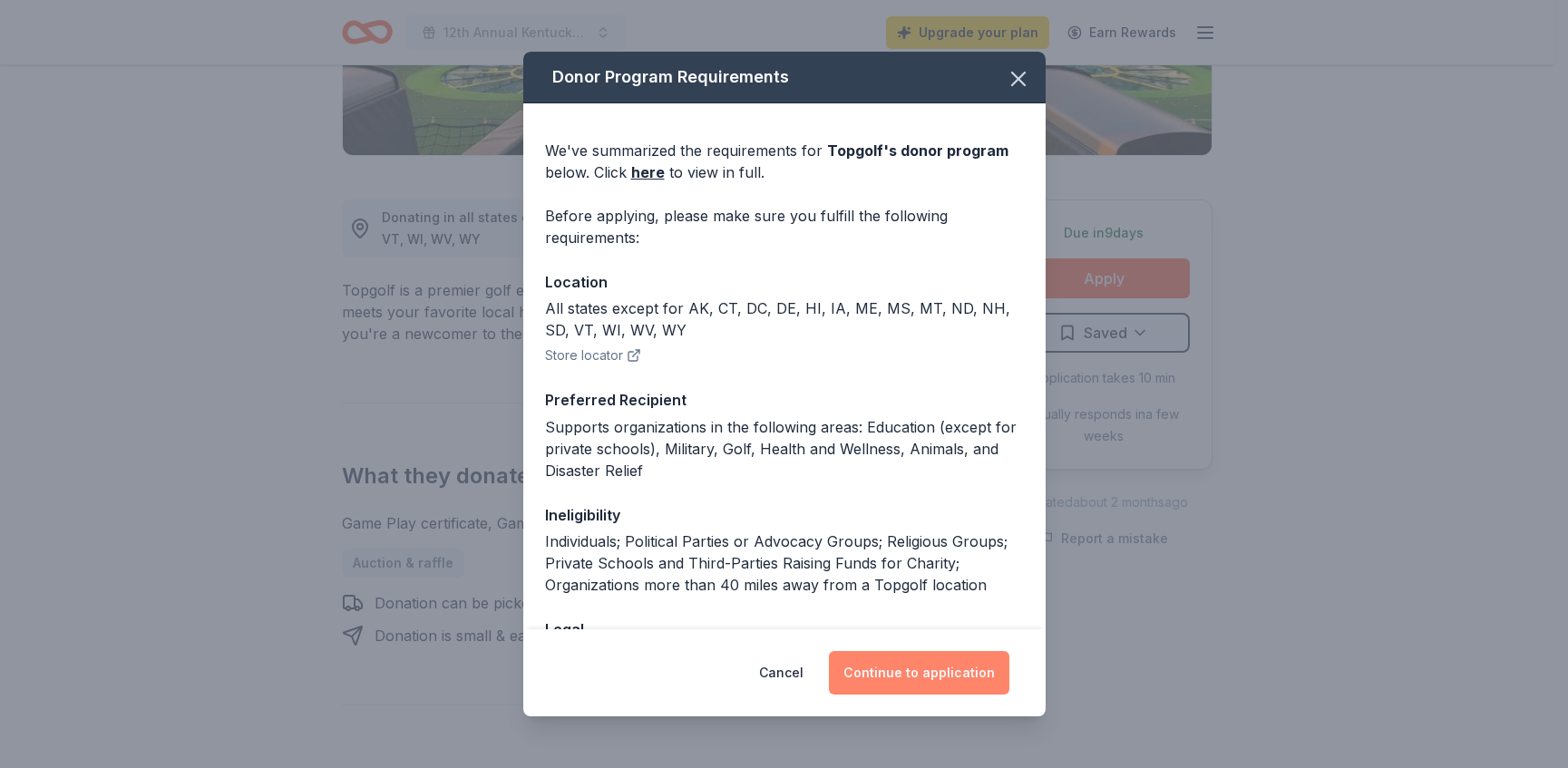 click on "Continue to application" at bounding box center (919, 673) 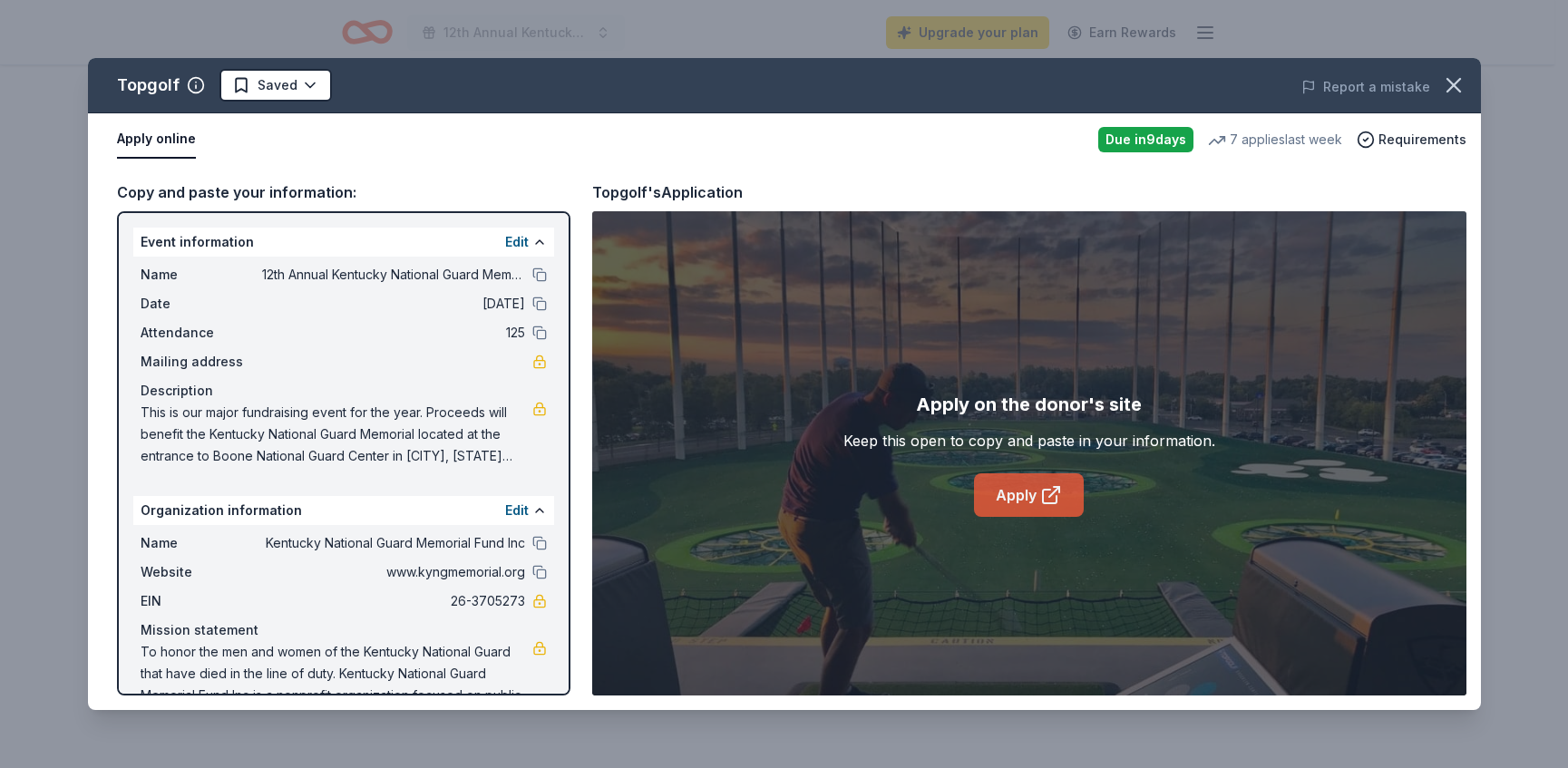 click on "Apply" at bounding box center (1028, 495) 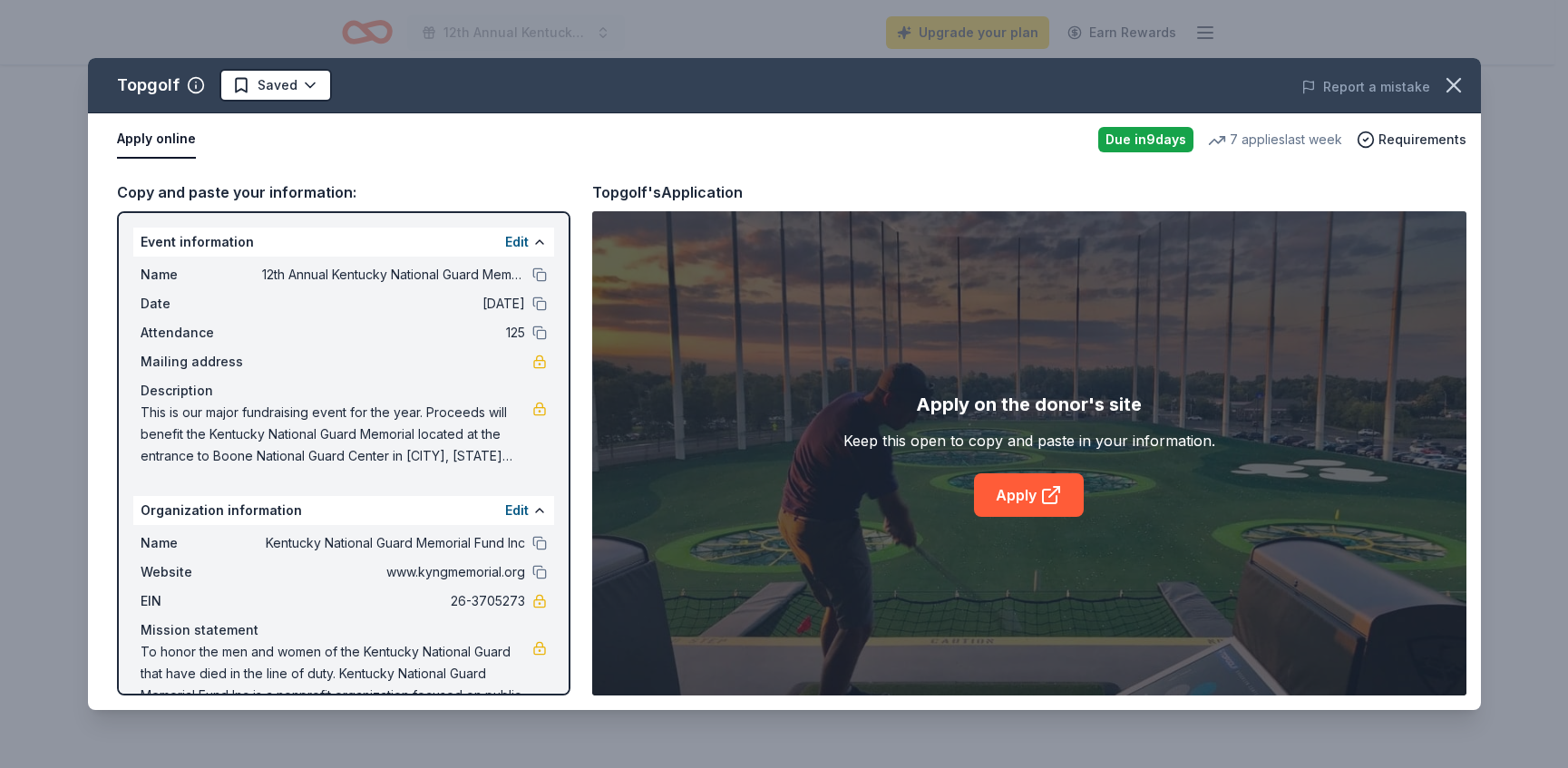 click on "To honor the men and women of the Kentucky National Guard that have died in the line of duty.  Kentucky National Guard Memorial Fund Inc is a nonprofit organization focused on public or societal benefit. It is based in Frankfort, KY. It received its nonprofit status in 2009." at bounding box center (336, 674) 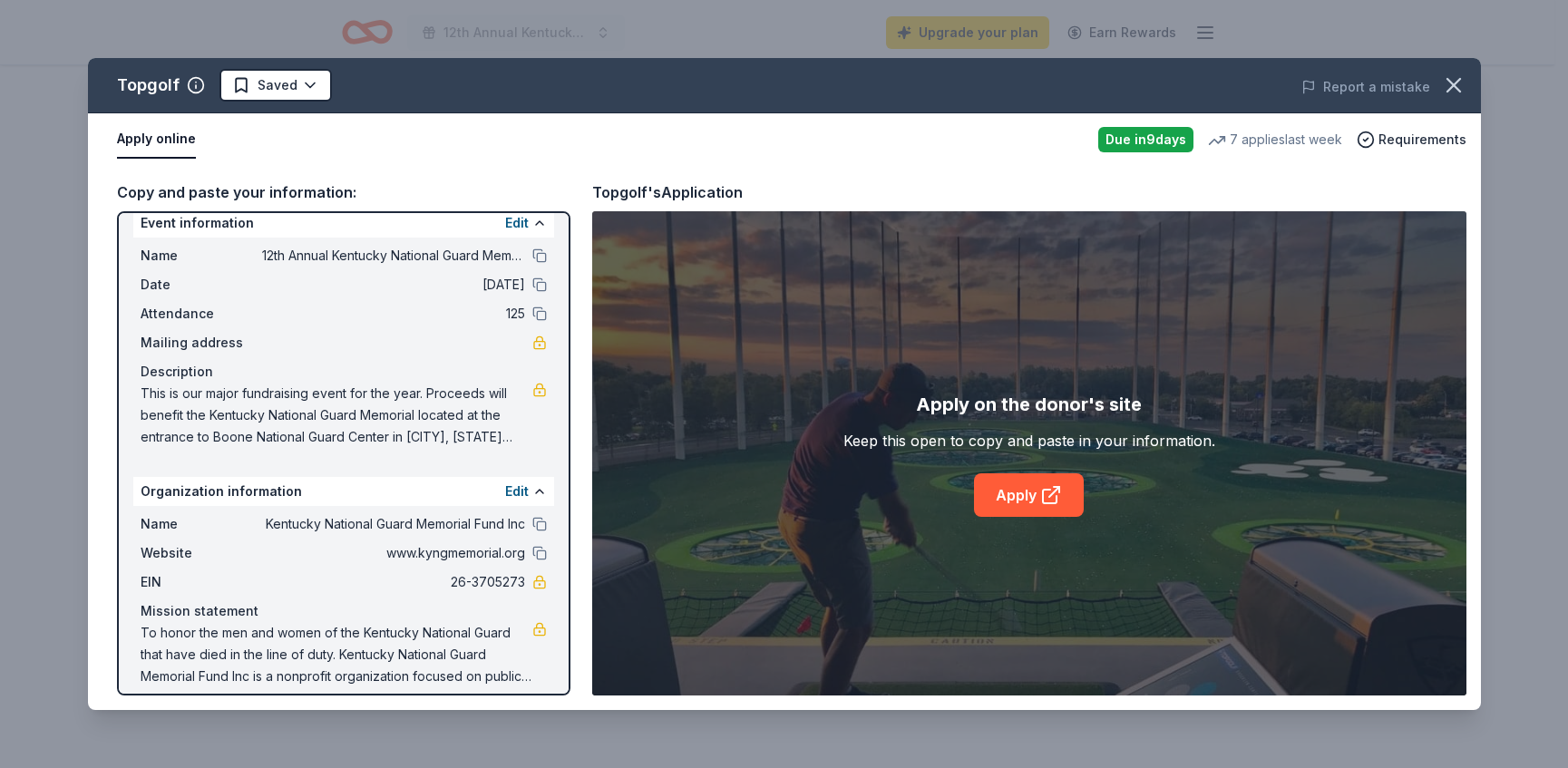 scroll, scrollTop: 34, scrollLeft: 0, axis: vertical 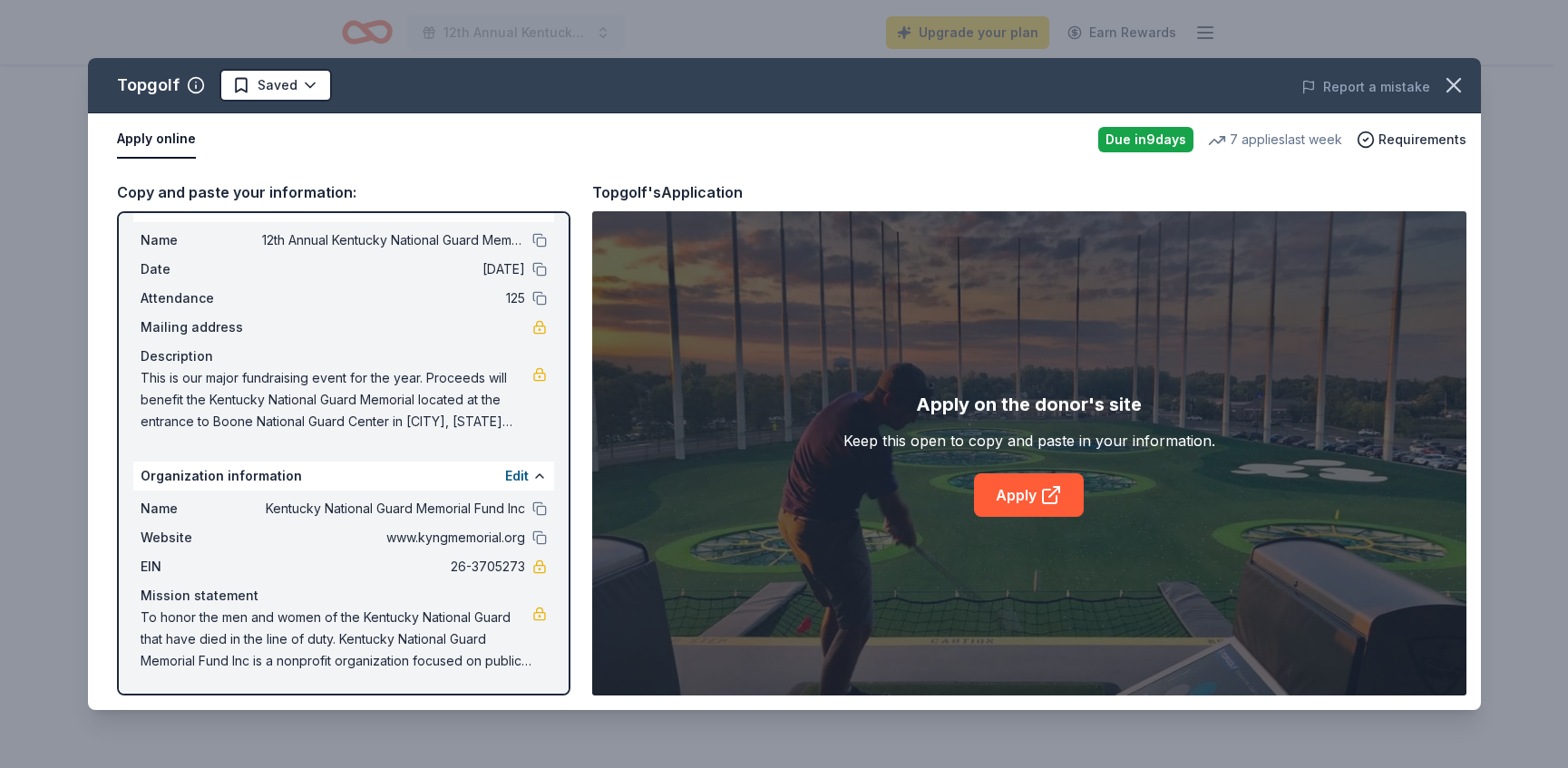 click on "This is our major fundraising event for the year.  Proceeds will benefit the Kentucky National Guard Memorial located at the entrance to Boone National Guard Center in Frankfort, KY where 22 names will be added this year to the 295 Kentucky National Guard men and women who have died in the line of duty are currently immortalized.  The Kentucky National Guard Memorial does not receive any government funds or assistance.  Our small local nonprofit and the Memorial is operated and maintained exclusively through donations from corporate and private donors.  We depend on the generosity of donors to ensure our Memorial remains a place of honor and peaceful reflection for the Friends and Families of our fallen service members." at bounding box center (336, 400) 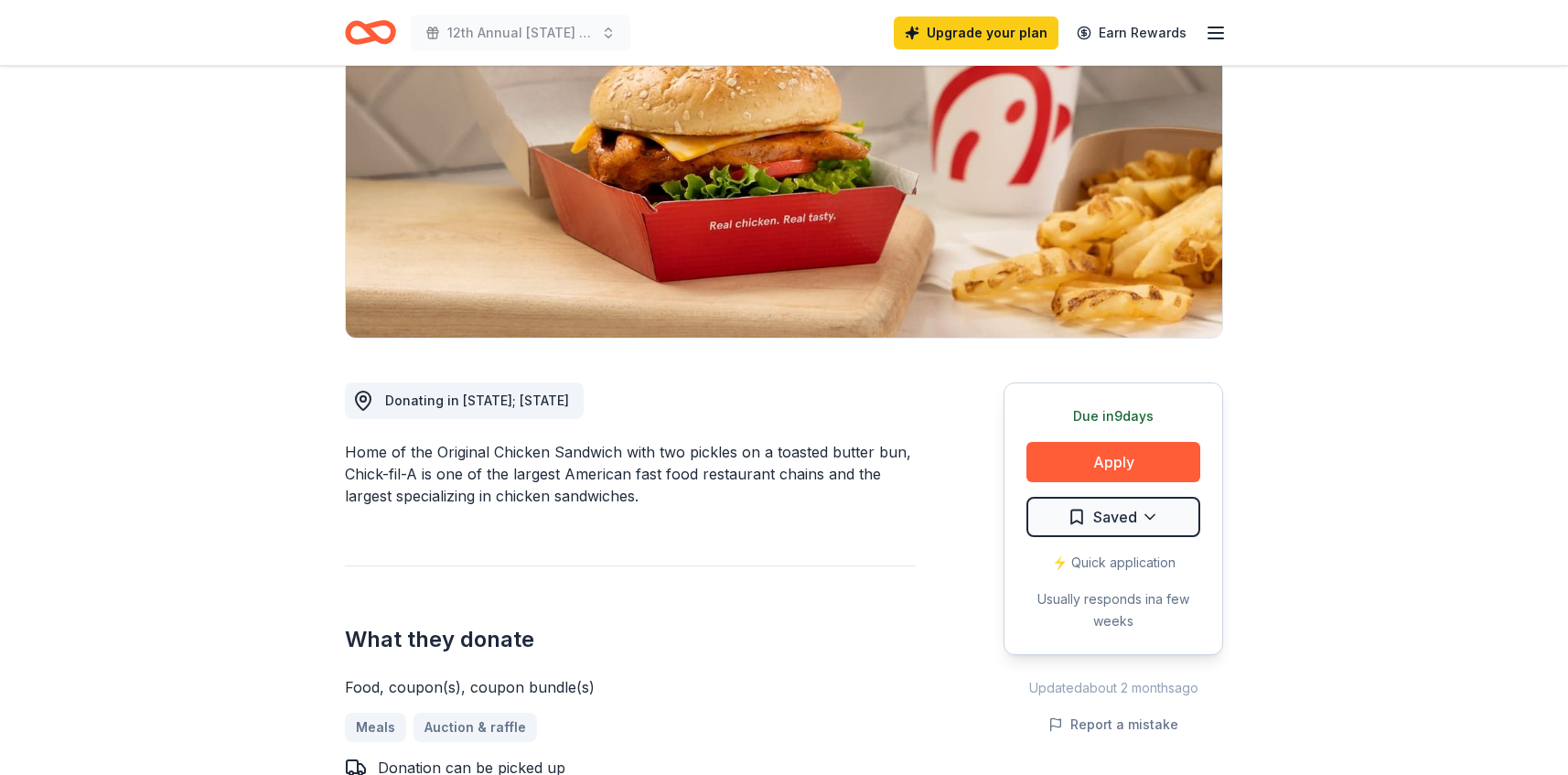 scroll, scrollTop: 261, scrollLeft: 0, axis: vertical 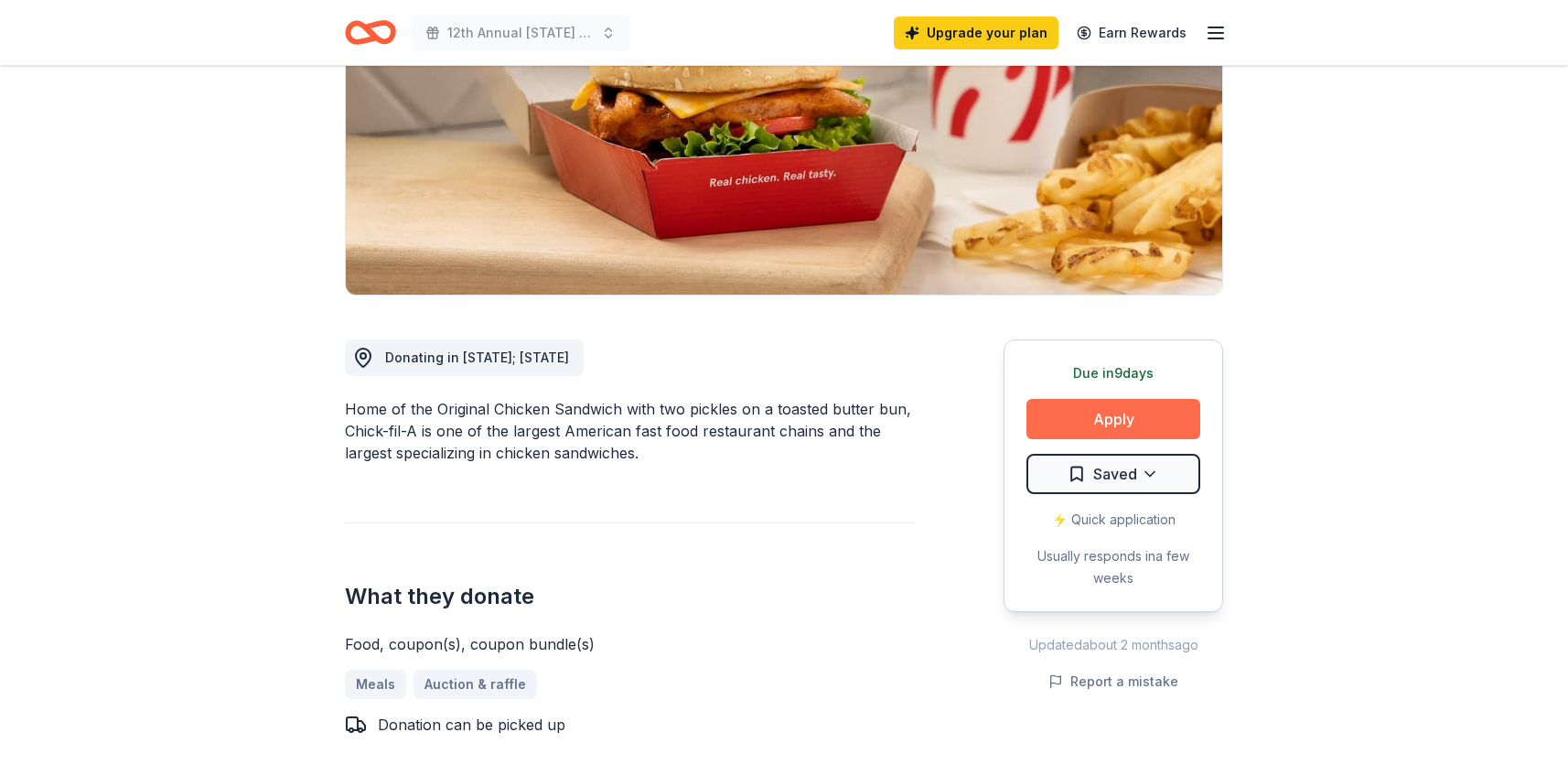 click on "Apply" at bounding box center (1113, 419) 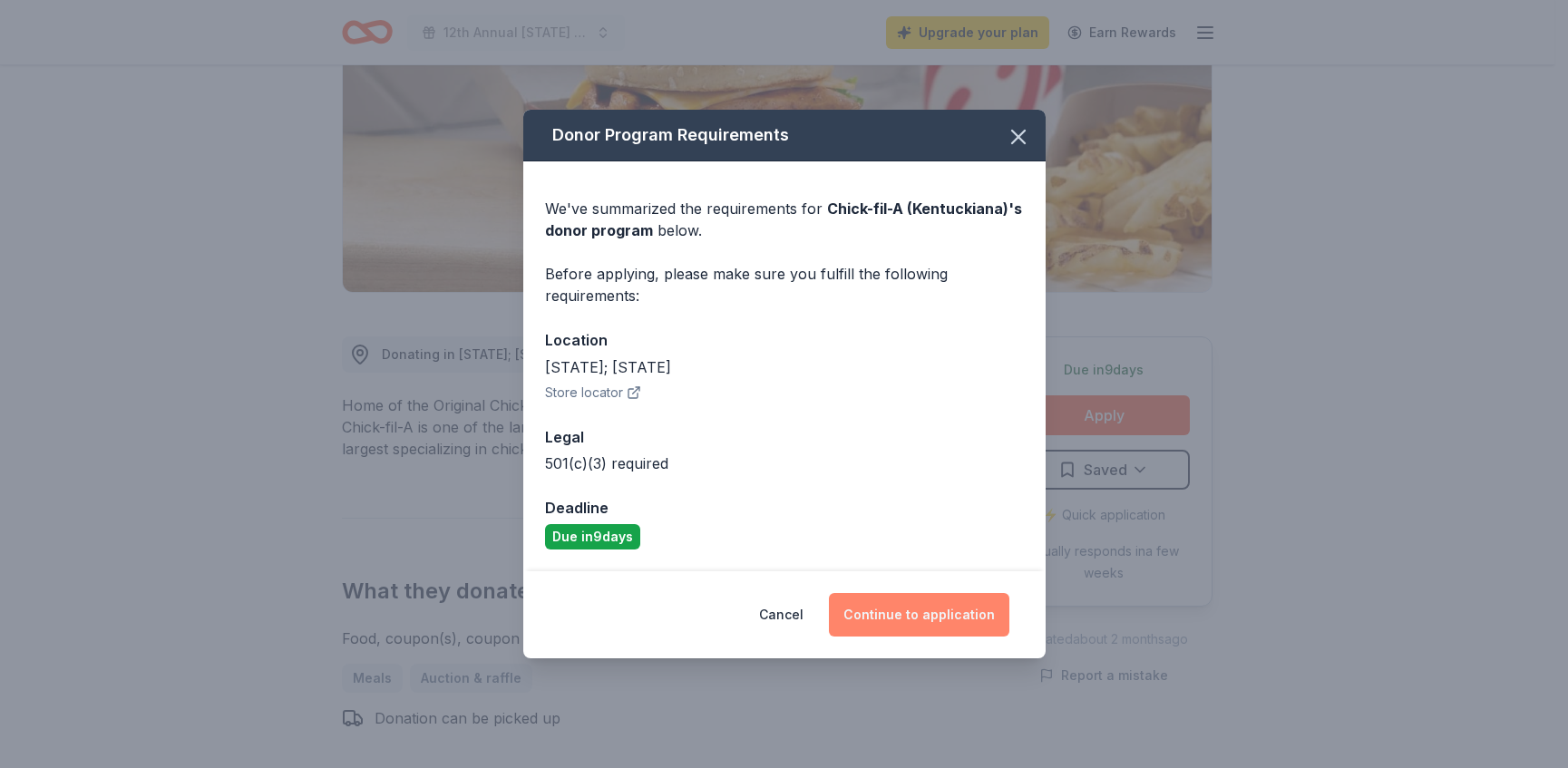 click on "Continue to application" at bounding box center [919, 615] 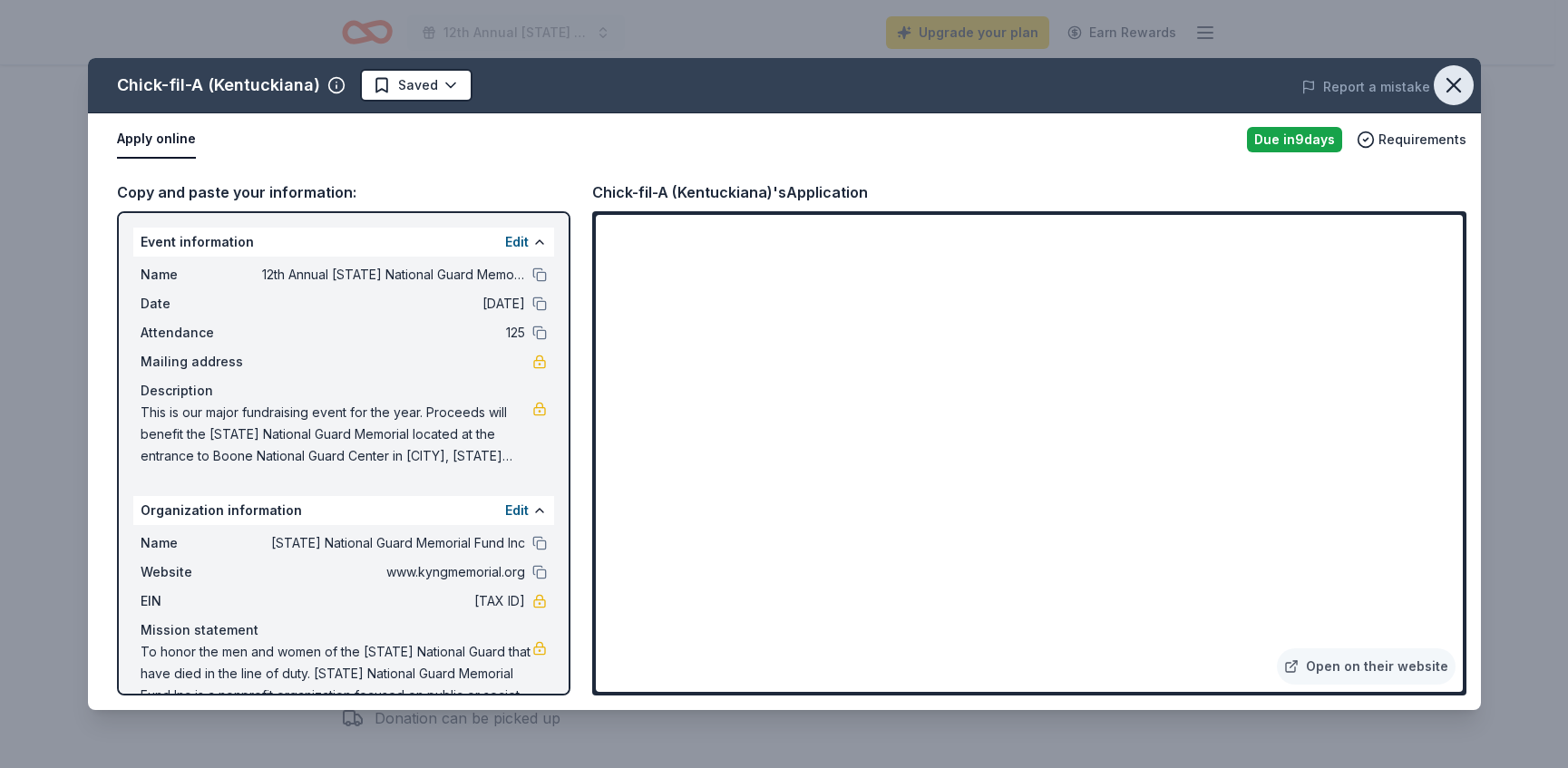 click 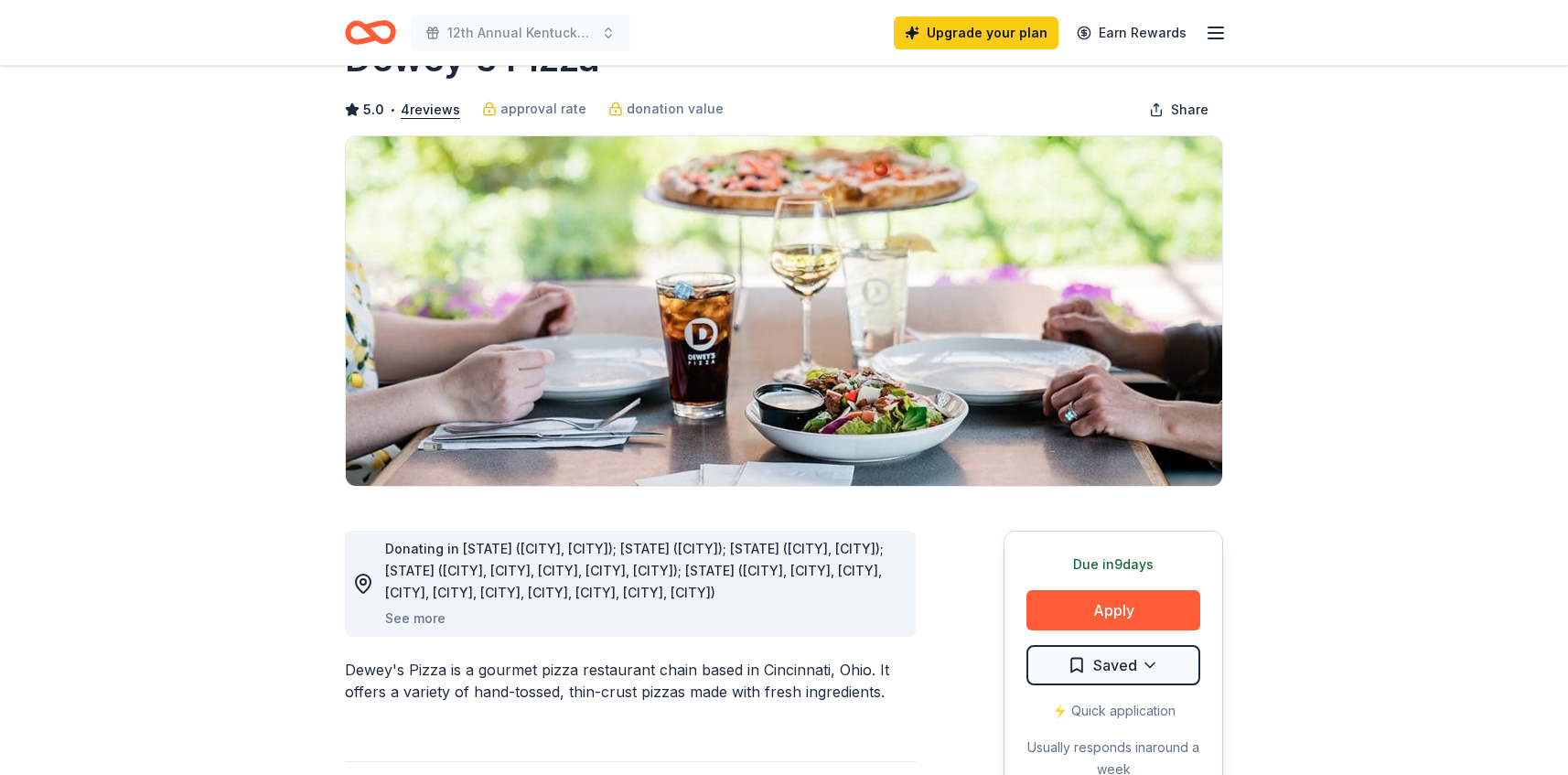 scroll, scrollTop: 0, scrollLeft: 0, axis: both 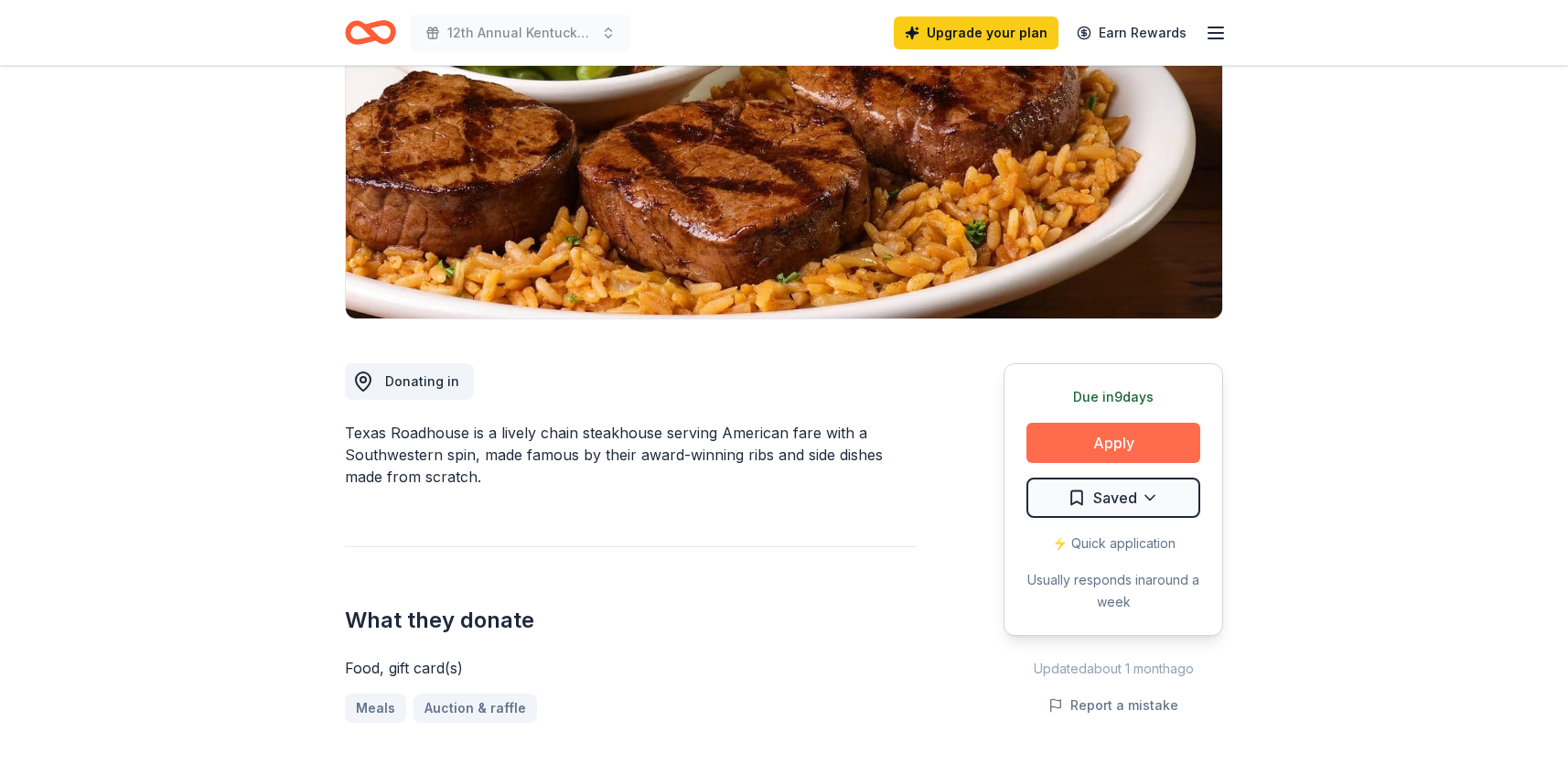 click on "Apply" at bounding box center (1113, 443) 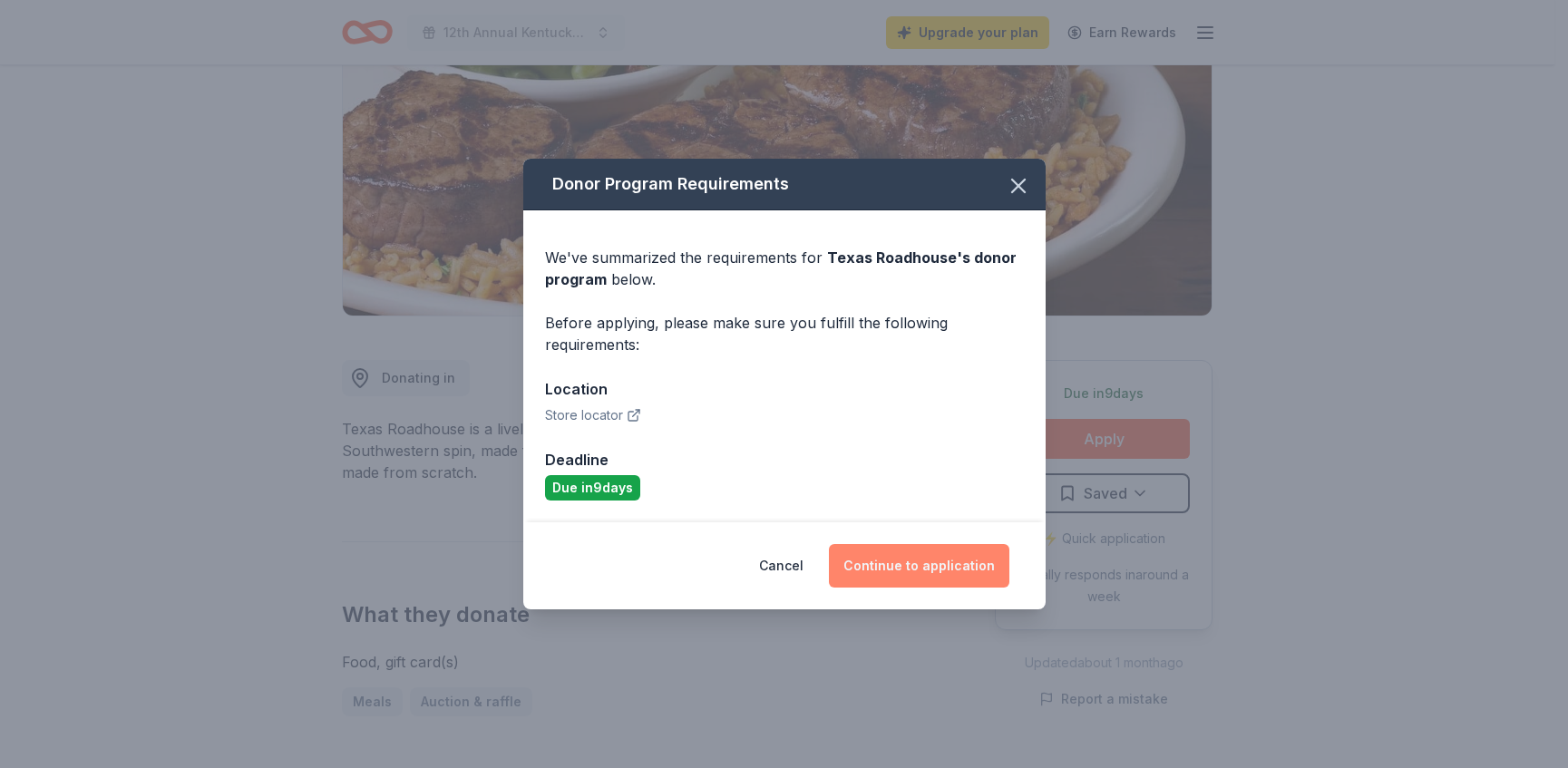 click on "Continue to application" at bounding box center [919, 566] 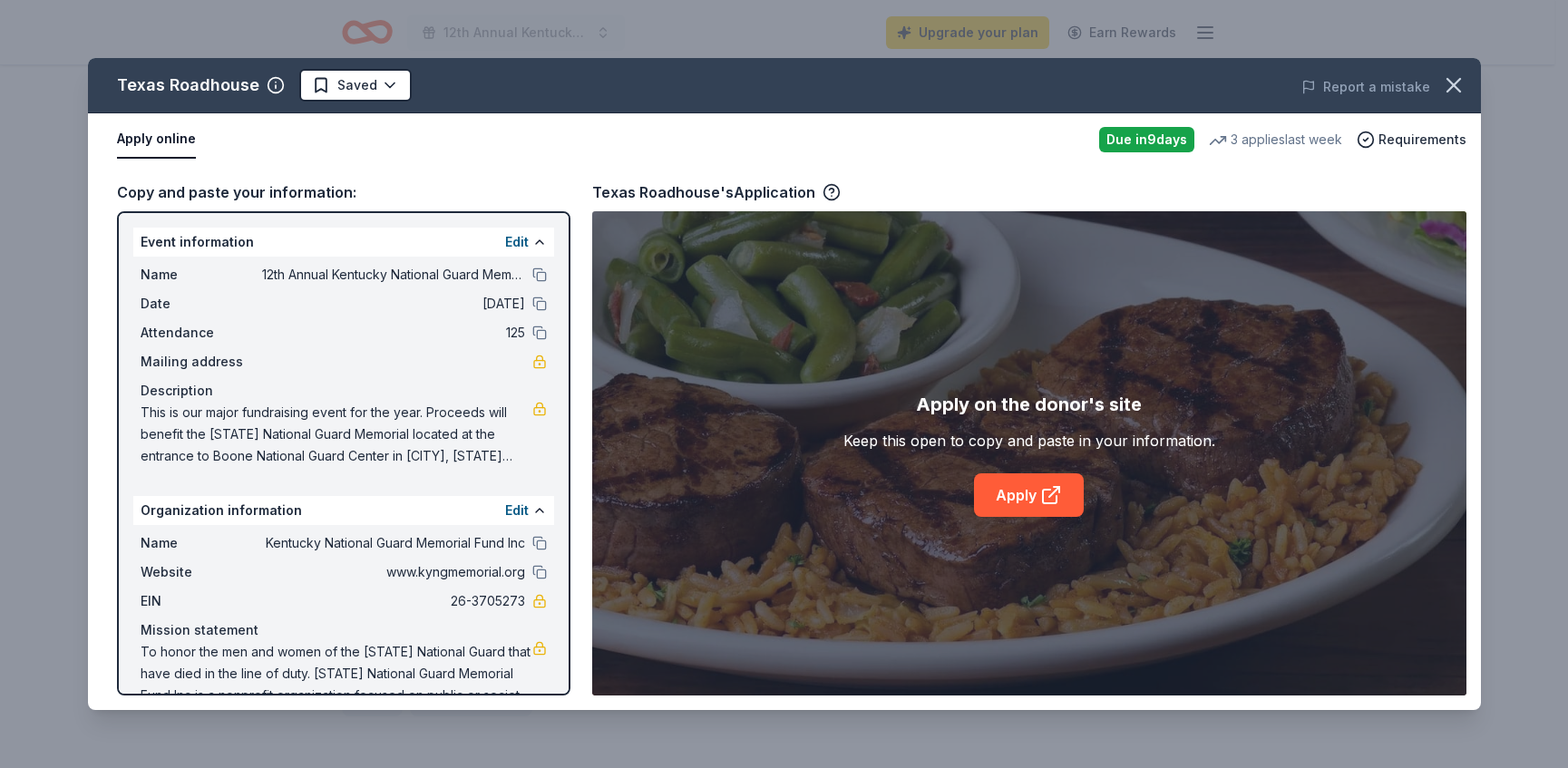 click on "Copy and paste your information:" at bounding box center [344, 192] 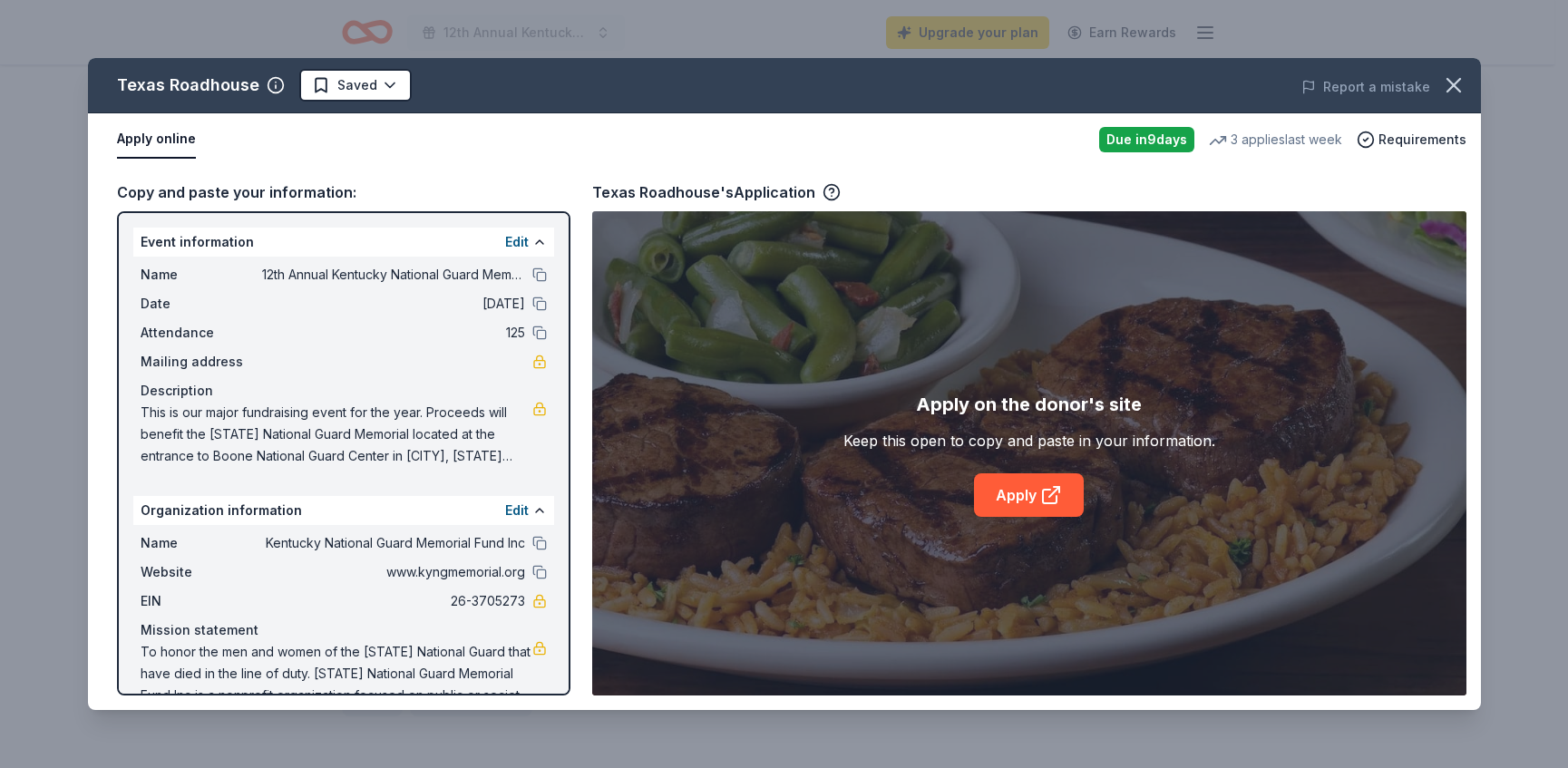click on "Apply online" at bounding box center [156, 140] 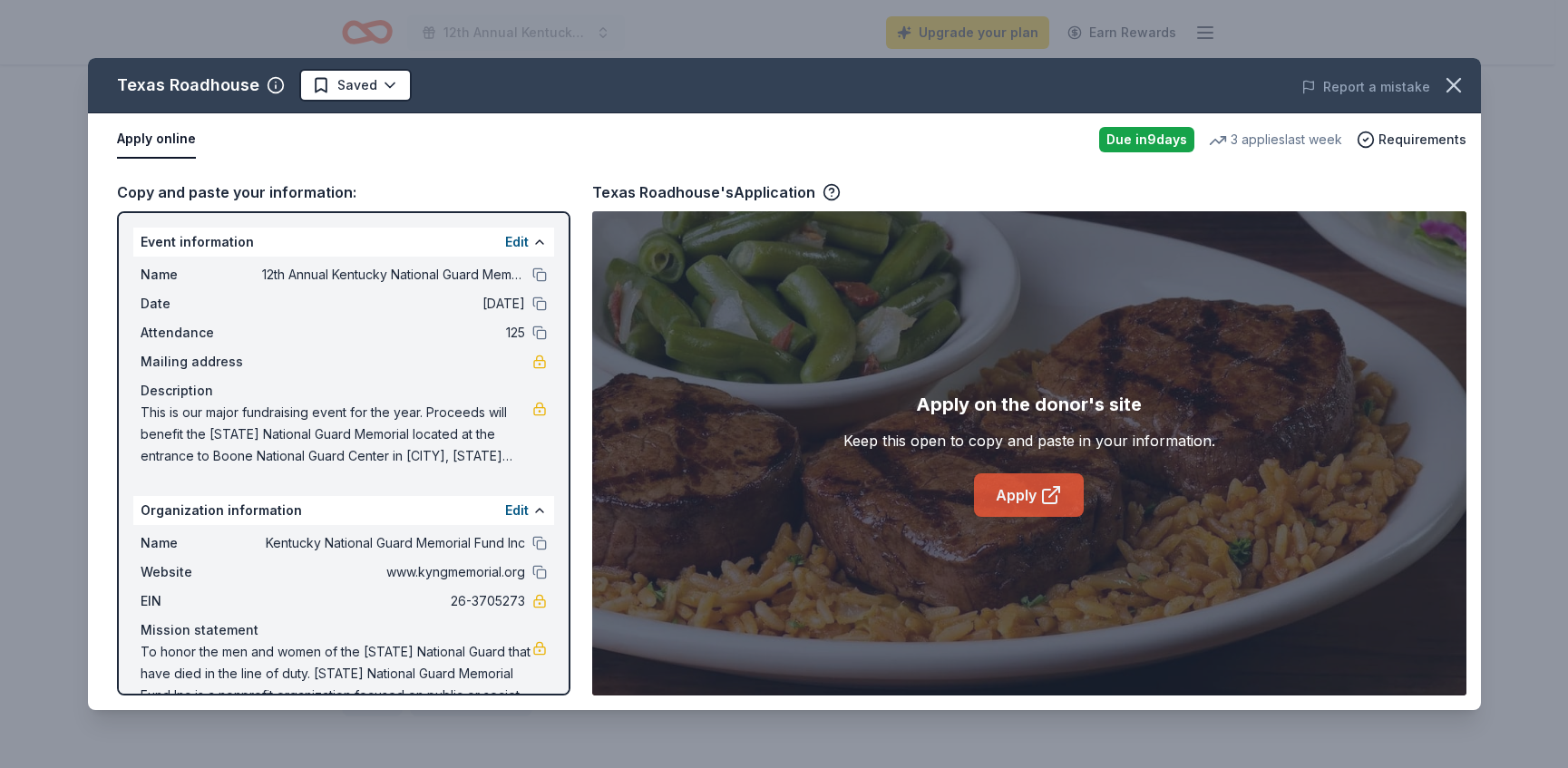 click on "Apply" at bounding box center [1028, 495] 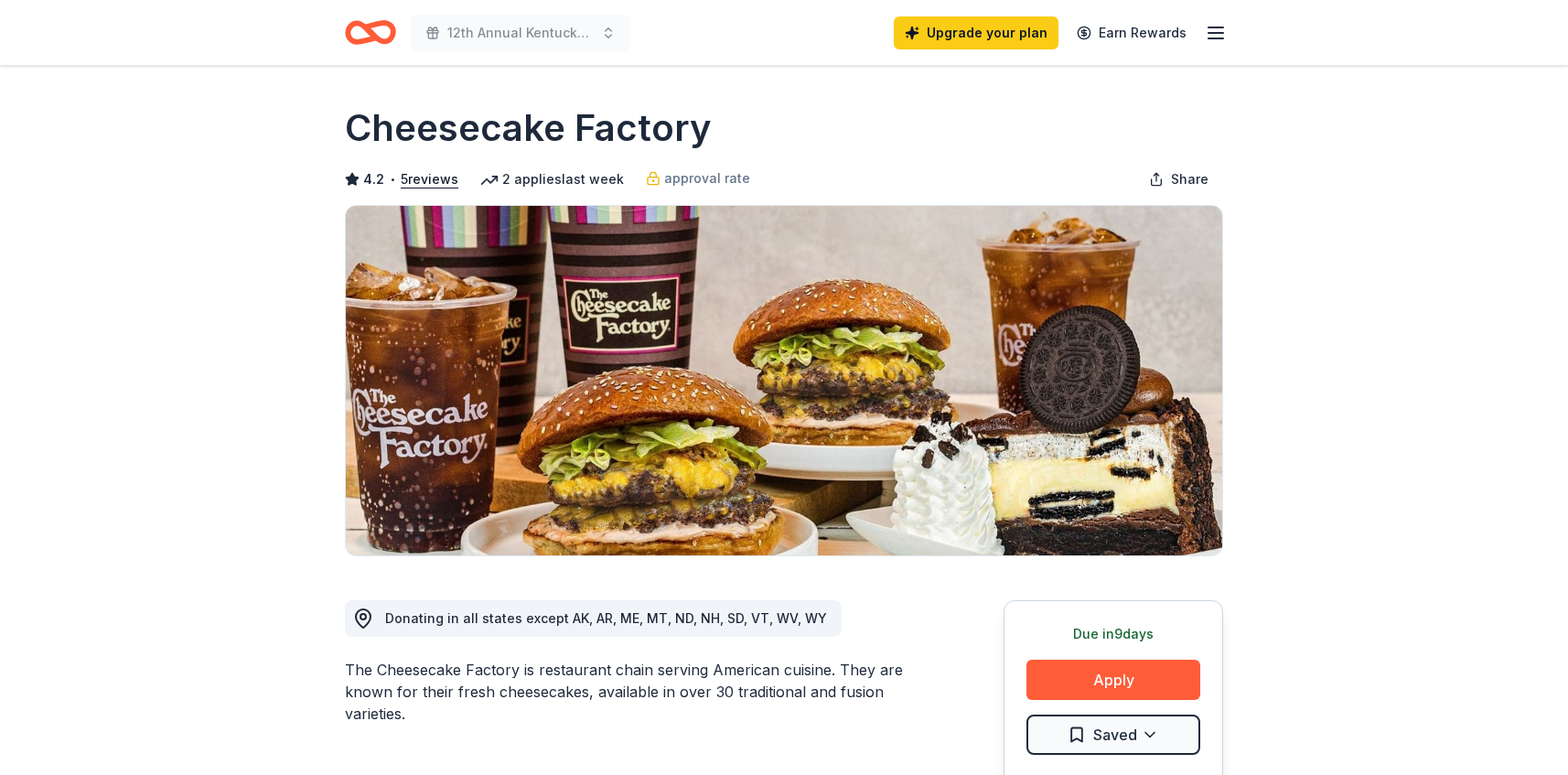scroll, scrollTop: 4, scrollLeft: 0, axis: vertical 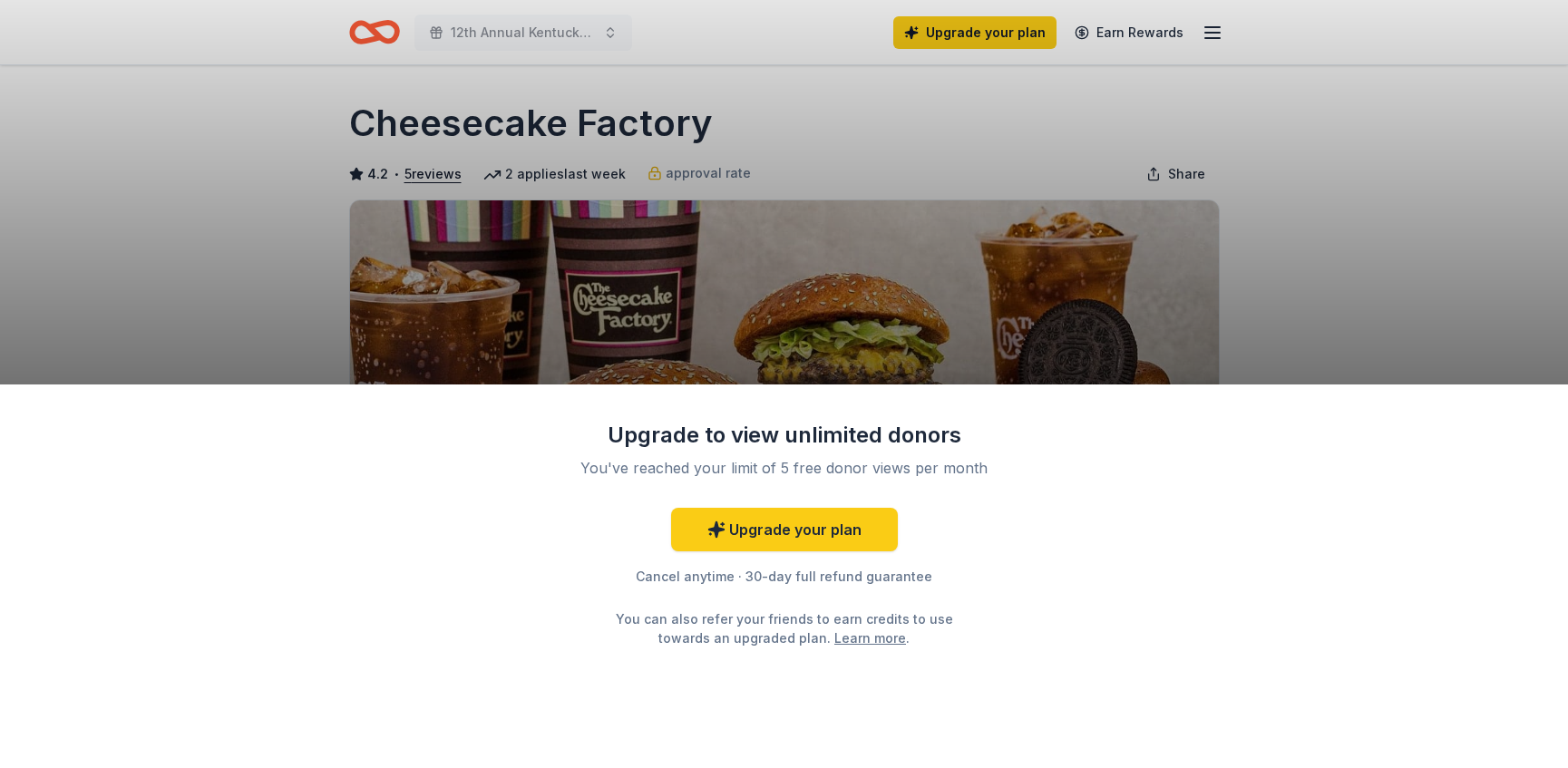 click on "Upgrade to view unlimited donors You've reached your limit of 5 free donor views per month Upgrade your plan Cancel anytime · 30-day full refund guarantee You can also refer your friends to earn credits to use towards an upgraded plan.   Learn more ." at bounding box center [784, 577] 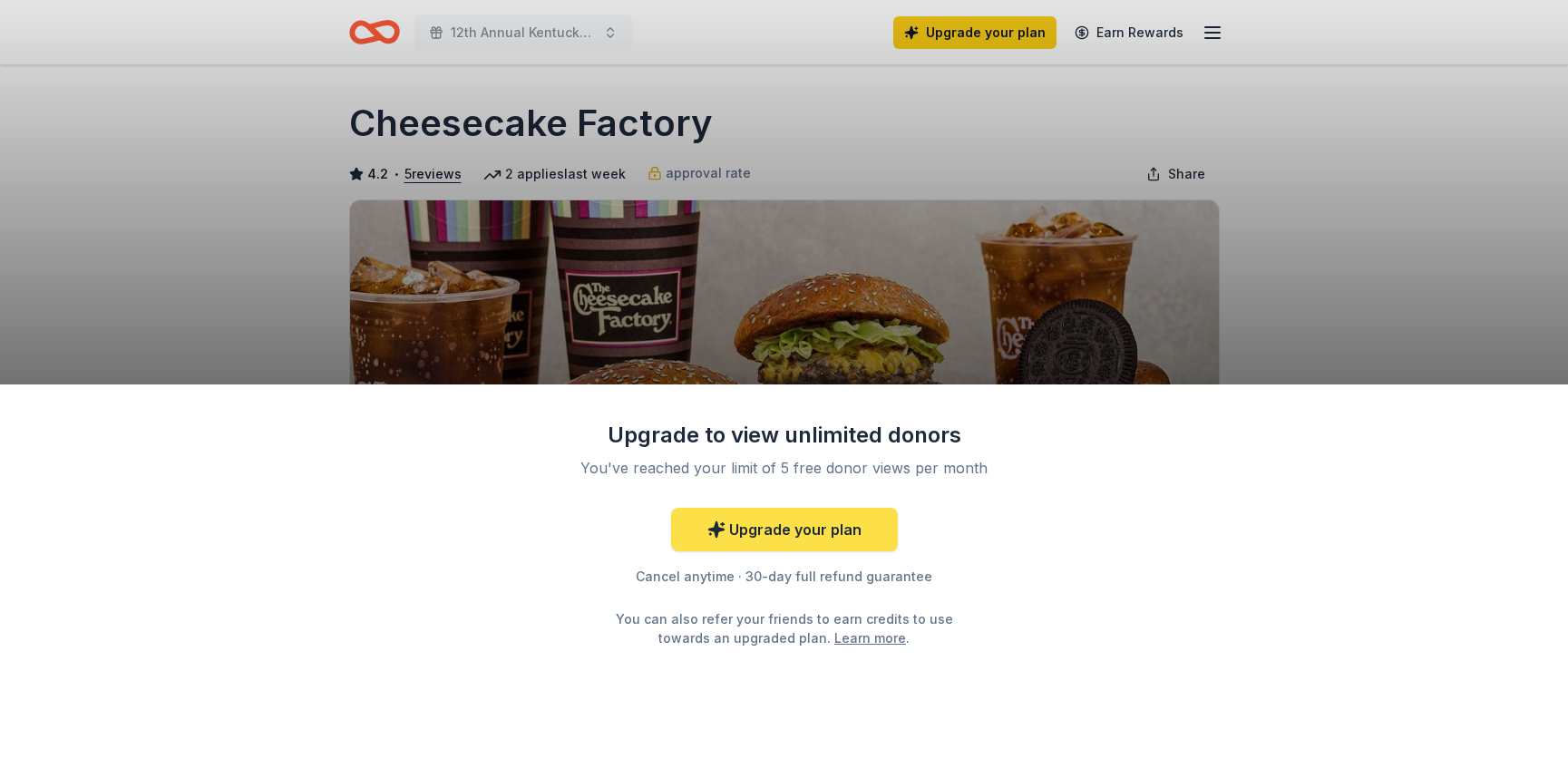 click on "Upgrade your plan" at bounding box center [784, 530] 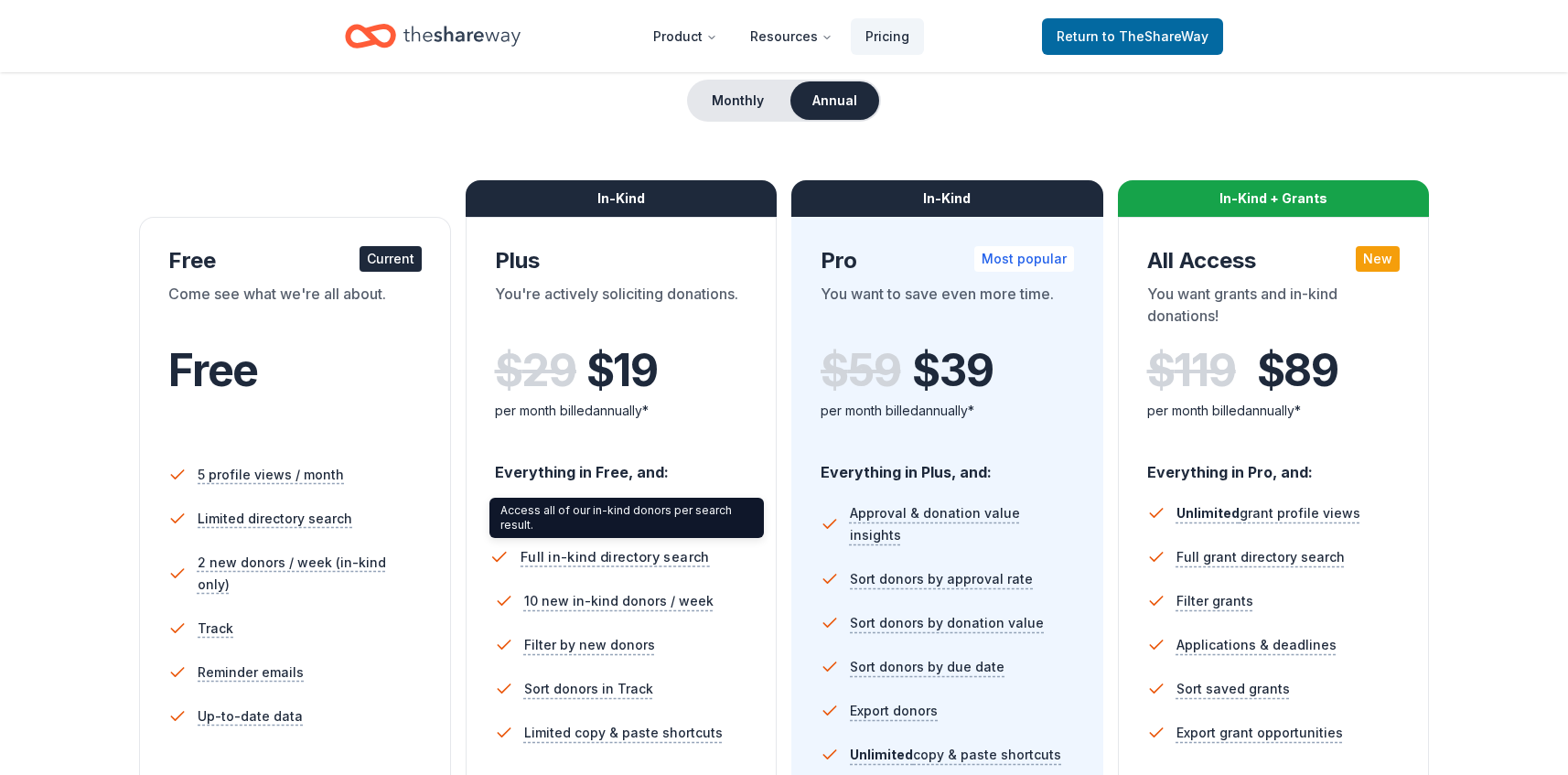 scroll, scrollTop: 224, scrollLeft: 0, axis: vertical 